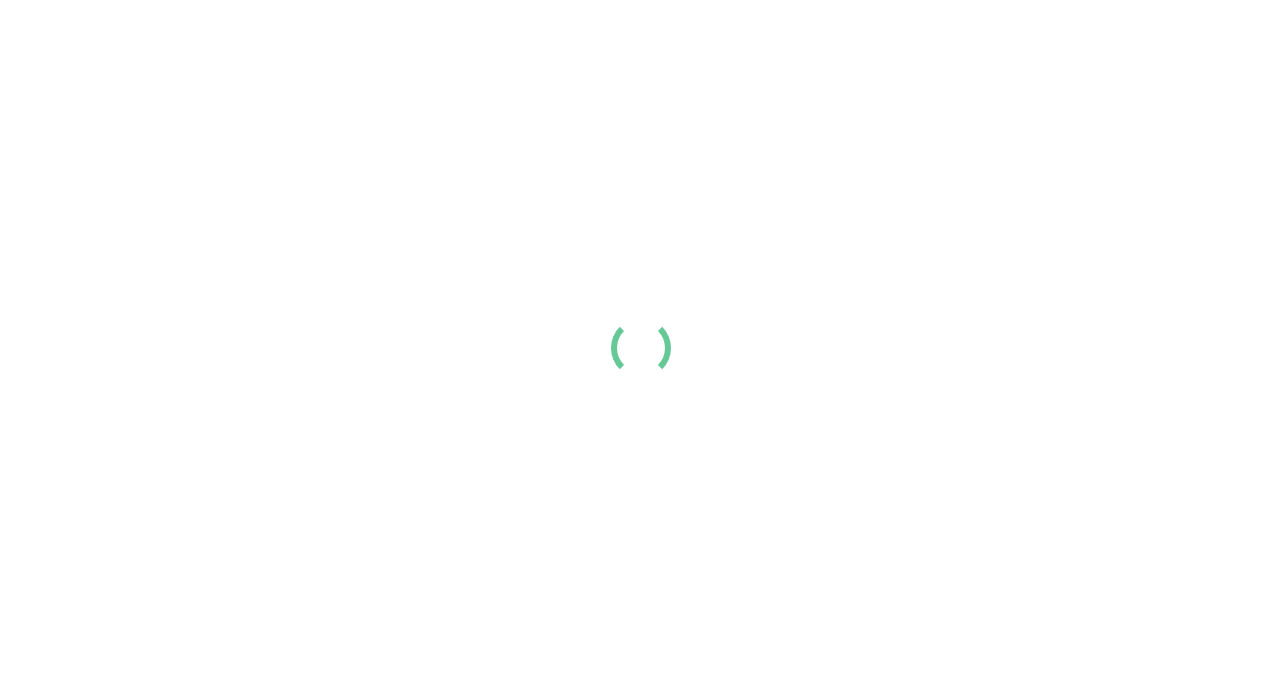scroll, scrollTop: 0, scrollLeft: 0, axis: both 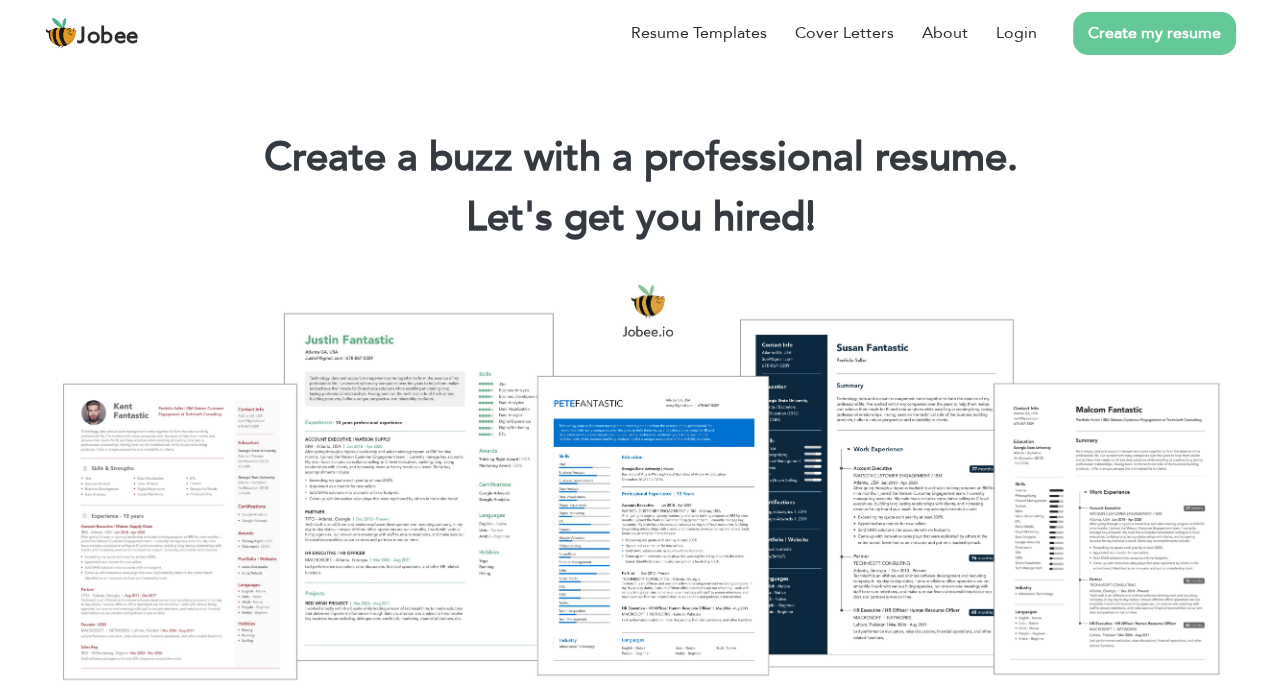 click on "Create my resume" at bounding box center [1136, 33] 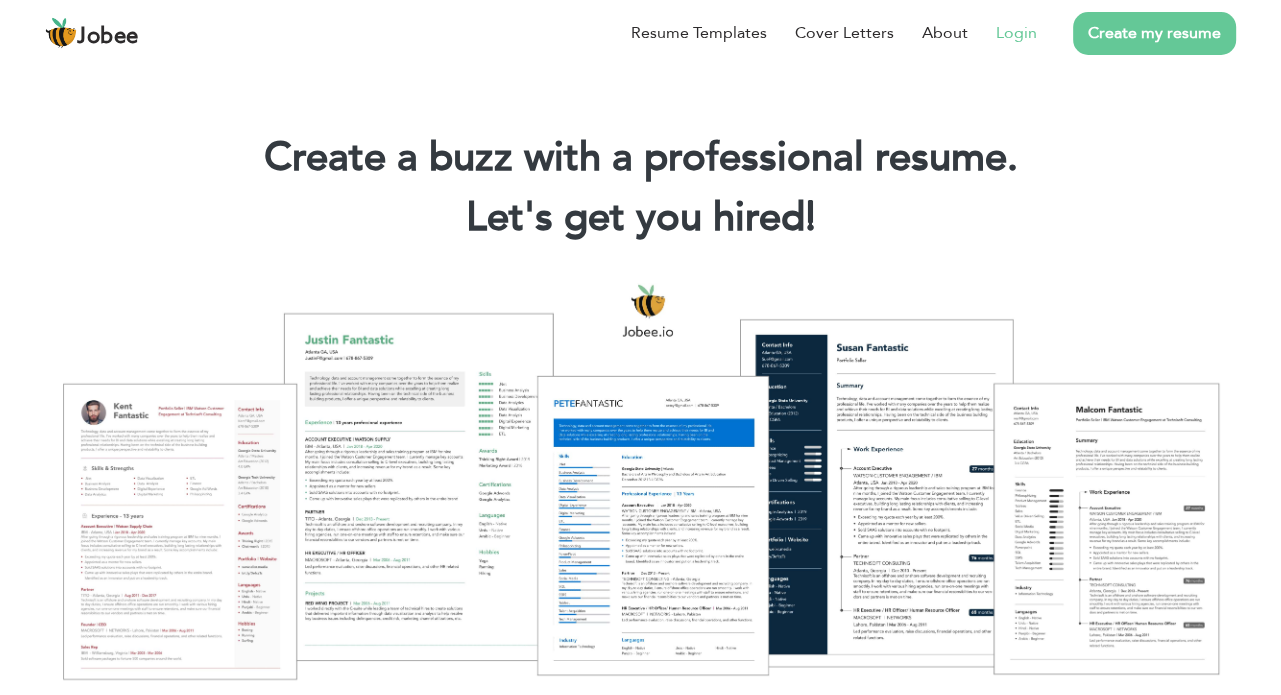 click on "Login" at bounding box center [1016, 33] 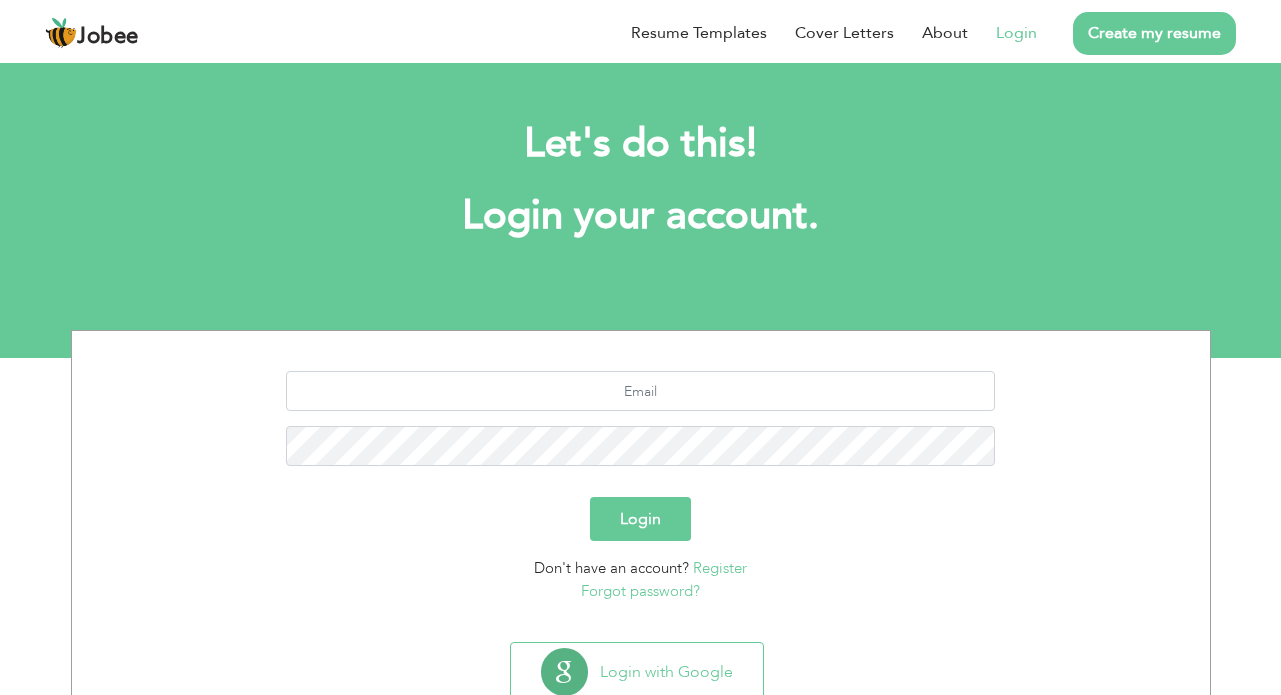 scroll, scrollTop: 0, scrollLeft: 0, axis: both 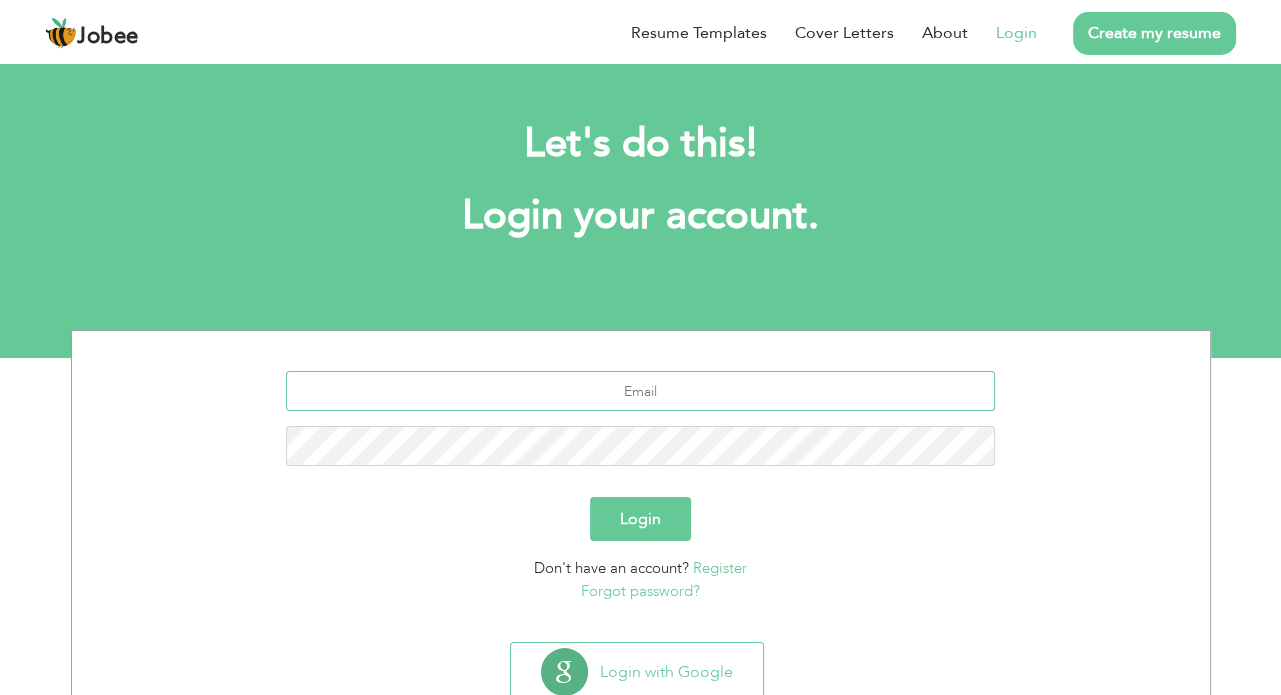 click at bounding box center [640, 391] 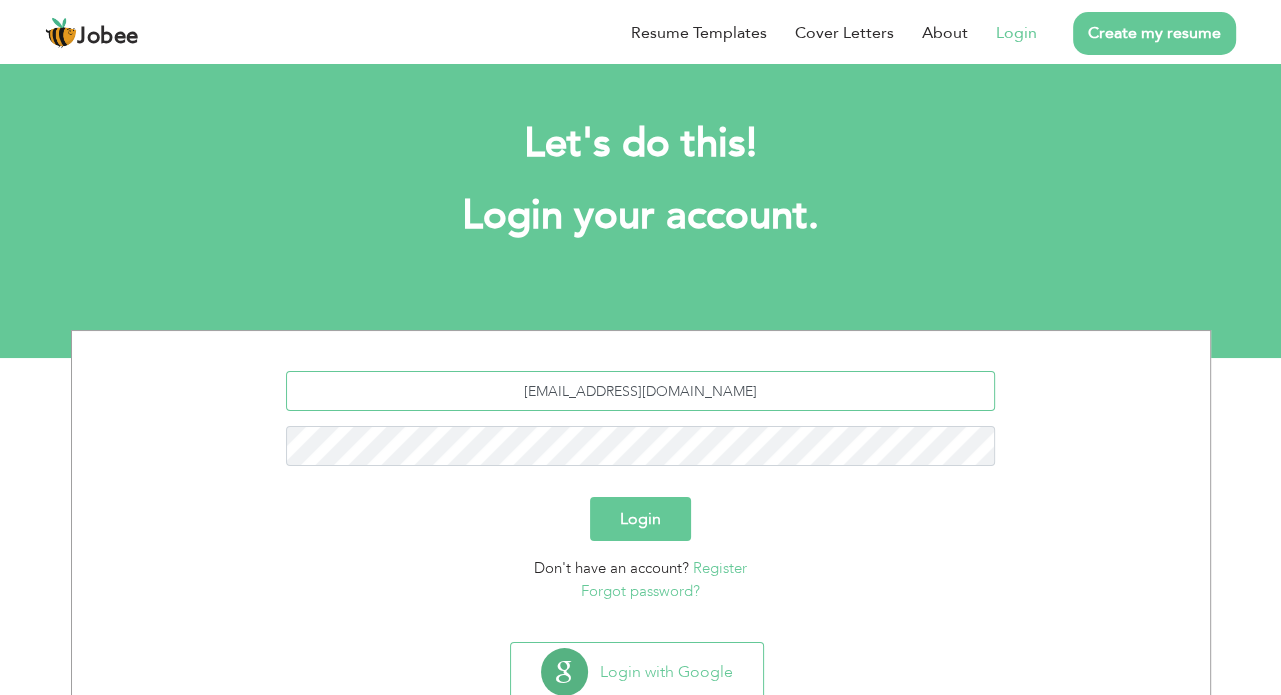 type on "mjawadtahir@msn.com" 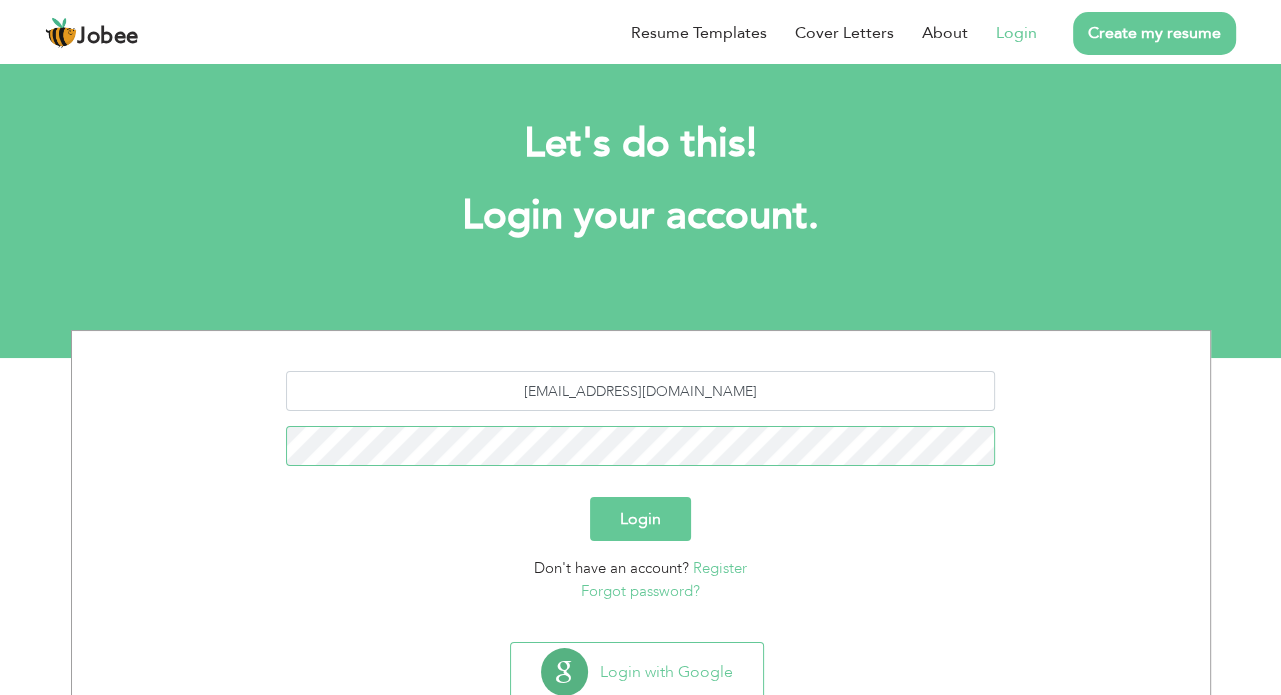 click on "Login" at bounding box center (640, 519) 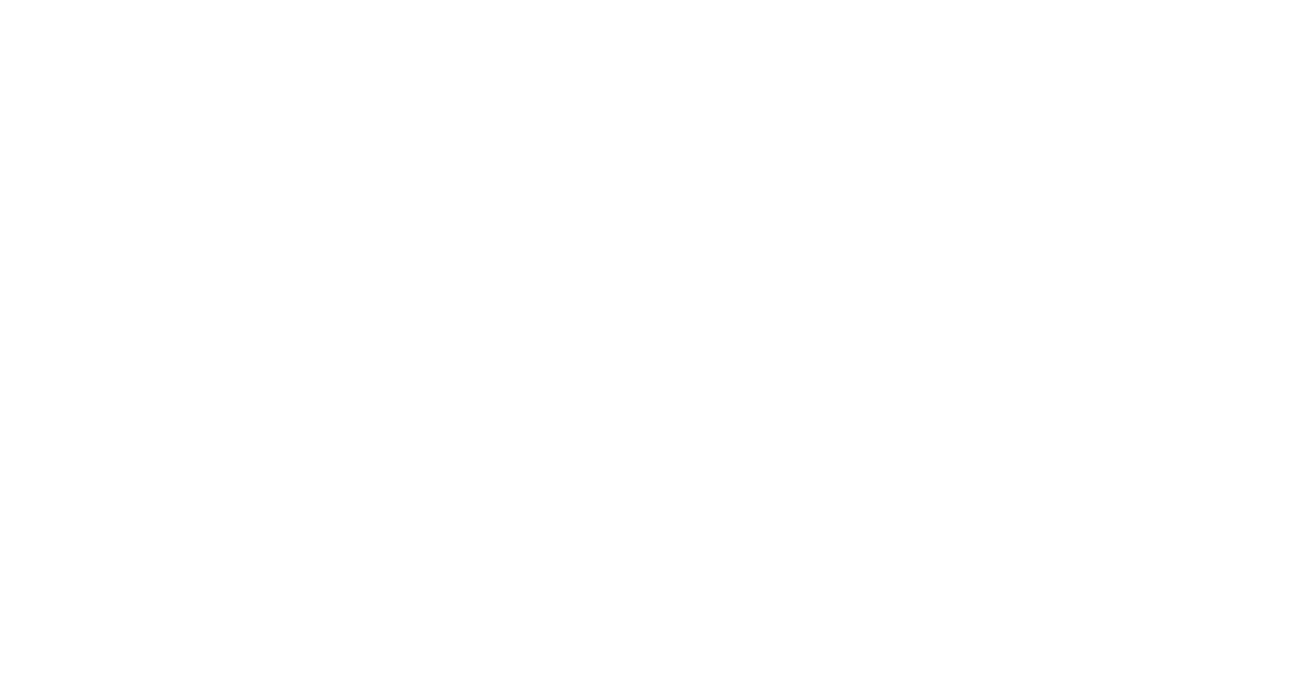 scroll, scrollTop: 0, scrollLeft: 0, axis: both 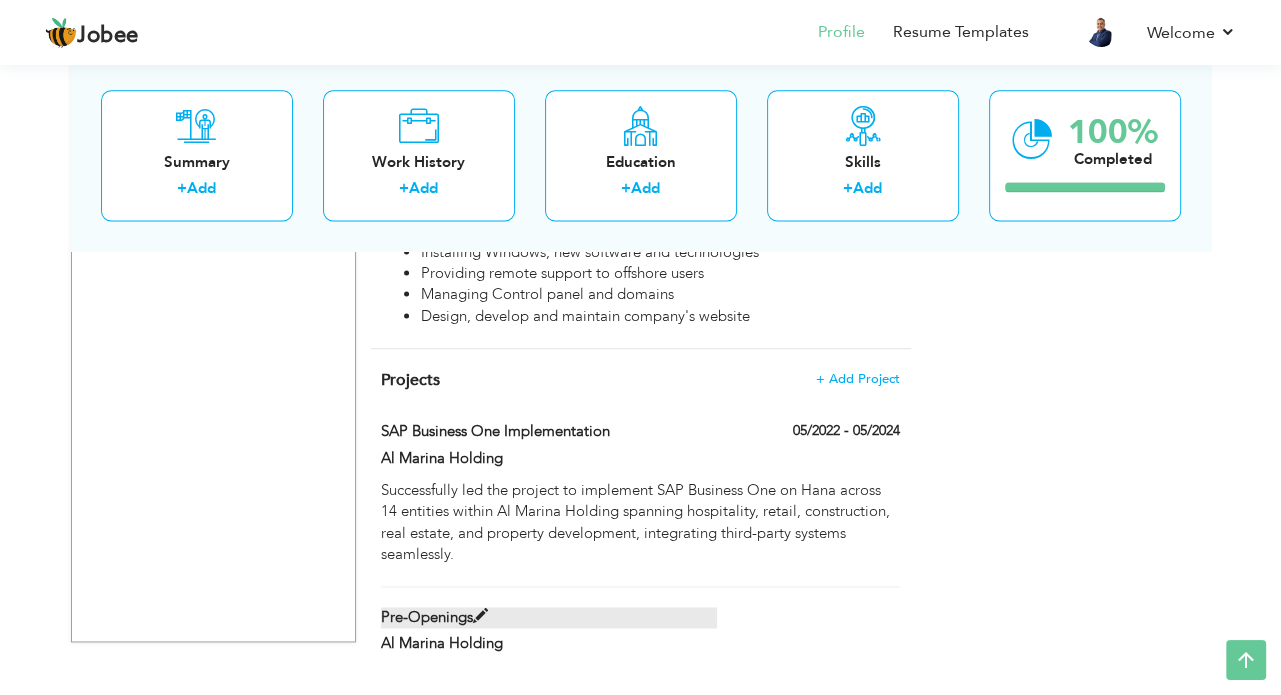 click at bounding box center [480, 616] 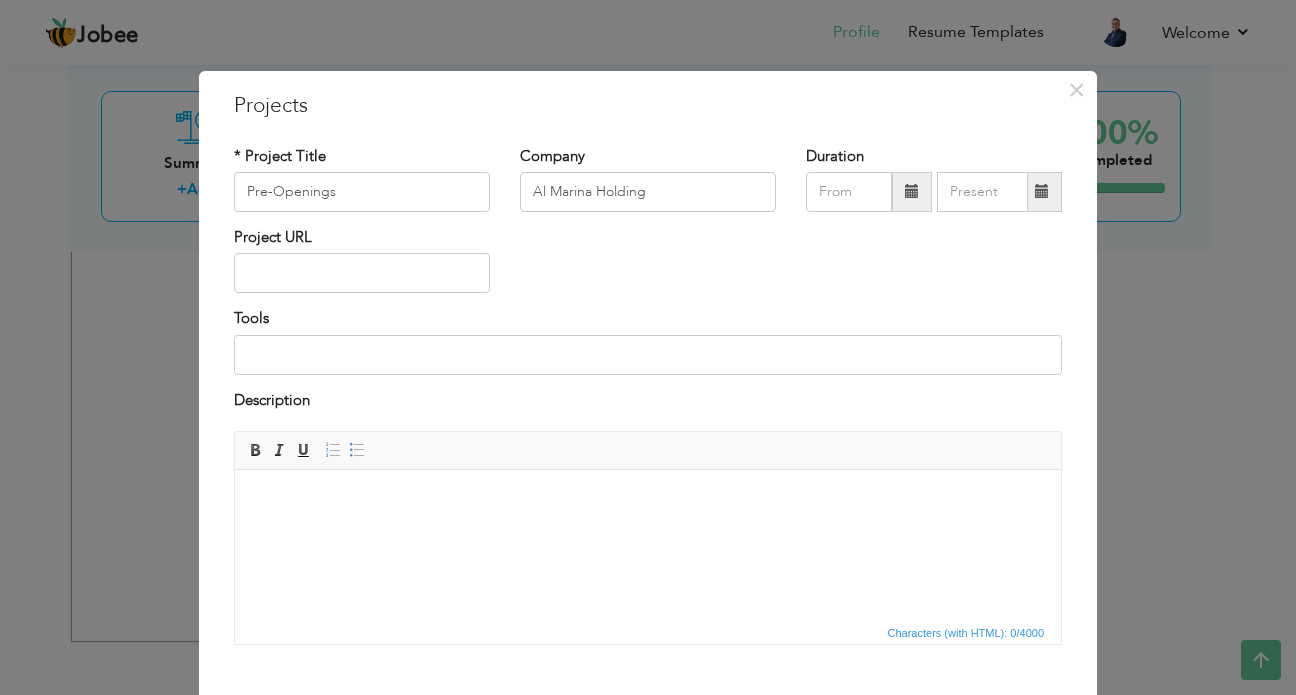 click at bounding box center [648, 500] 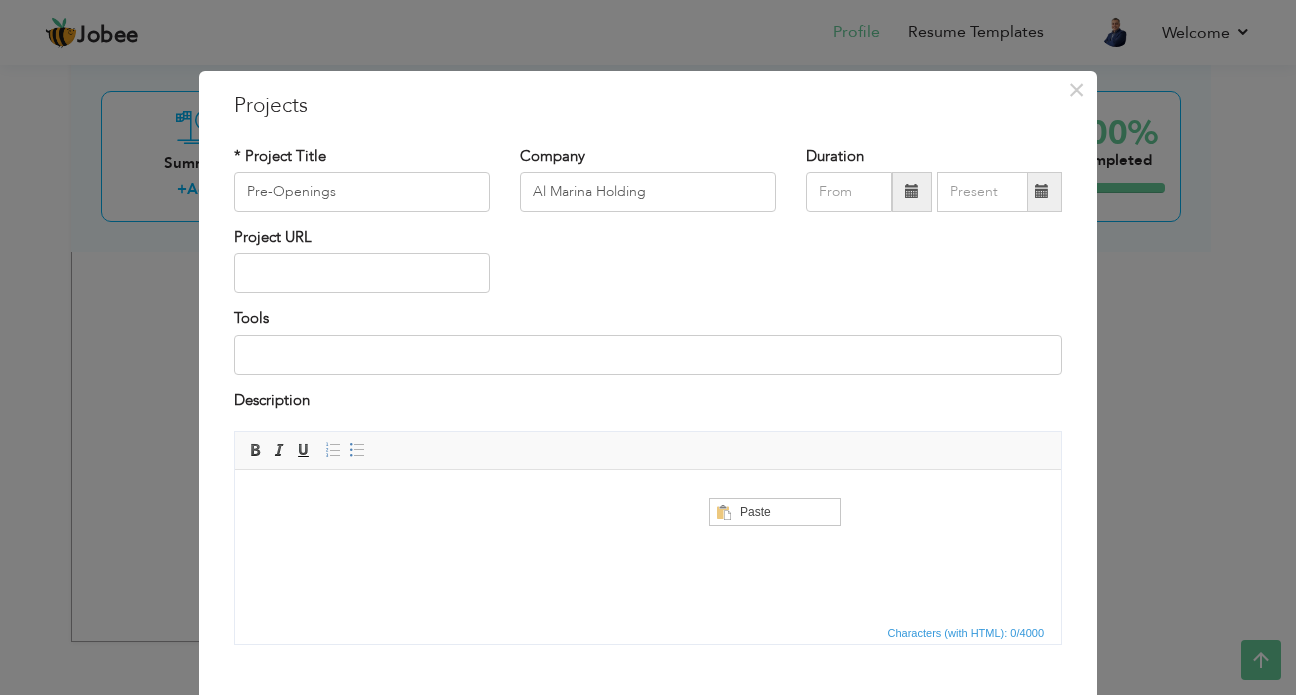 scroll, scrollTop: 0, scrollLeft: 0, axis: both 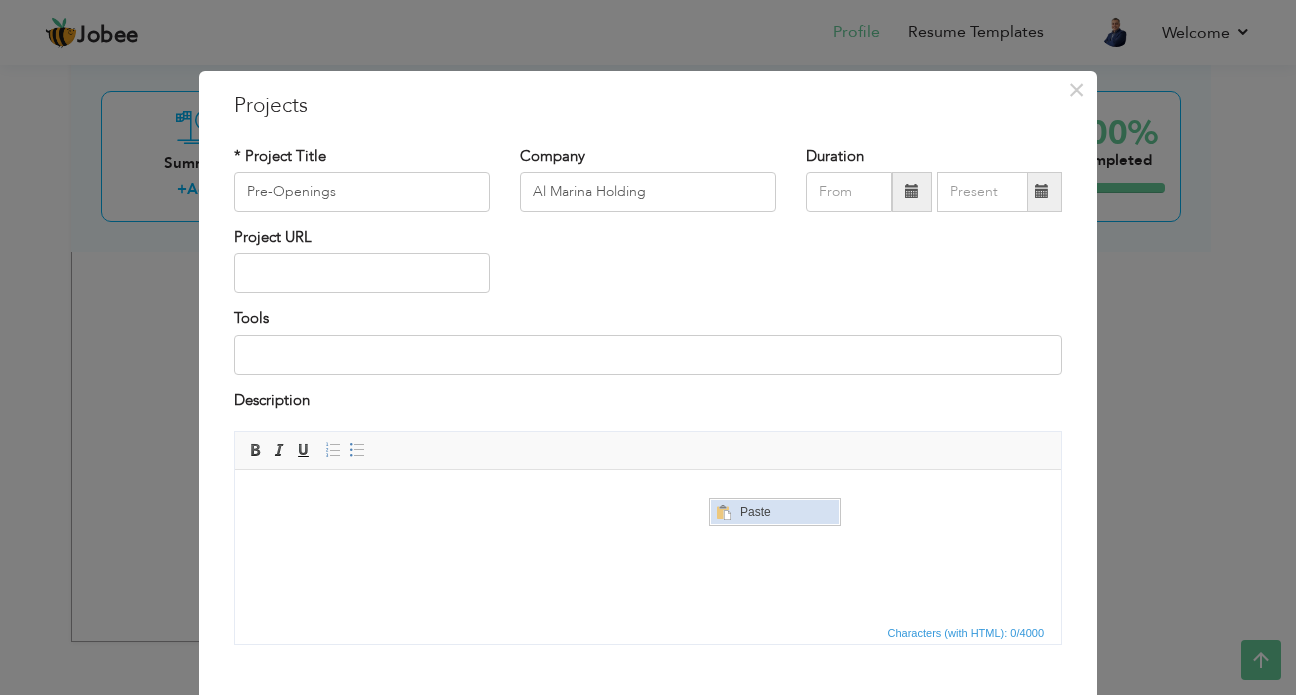 click on "Paste" at bounding box center [787, 511] 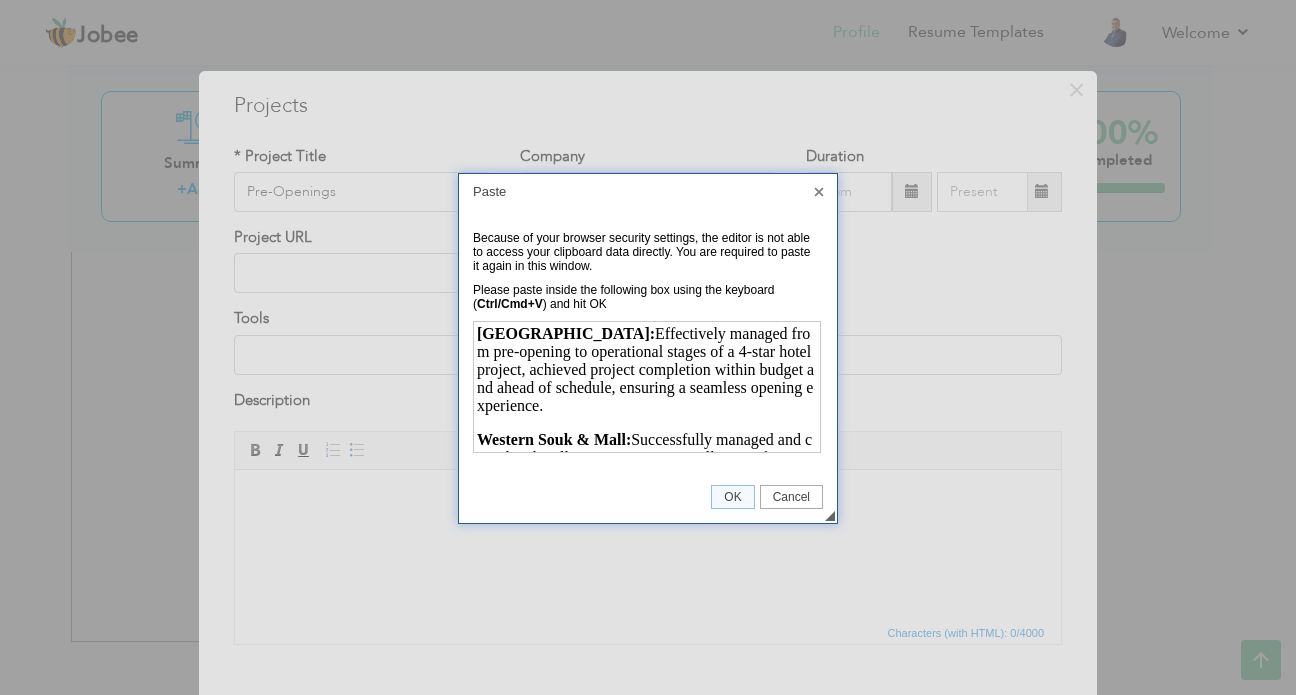 scroll, scrollTop: 0, scrollLeft: 0, axis: both 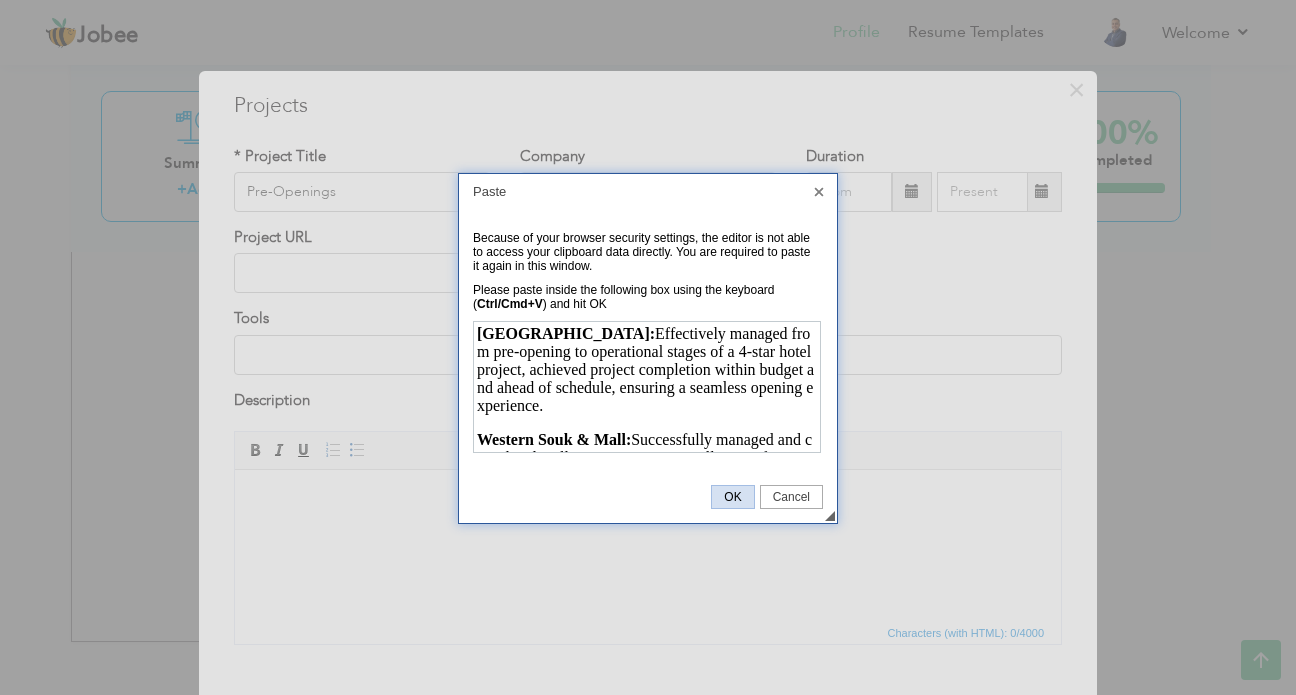 click on "OK" at bounding box center [732, 497] 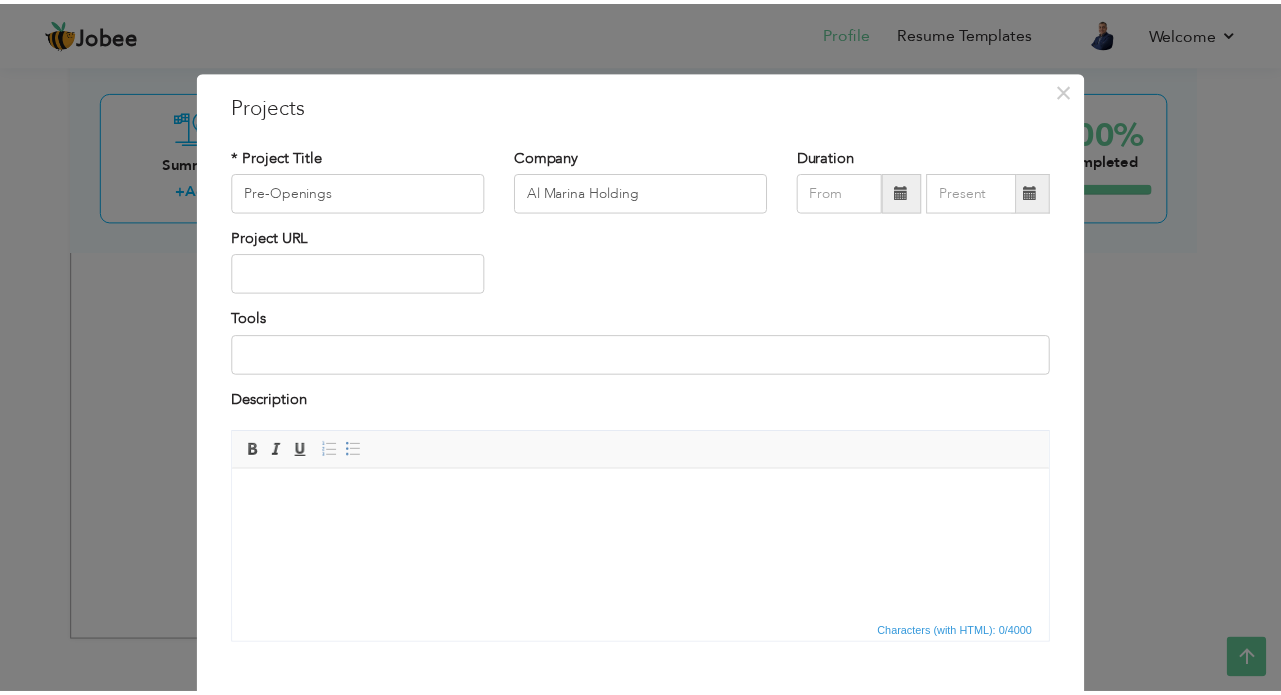 scroll, scrollTop: 111, scrollLeft: 0, axis: vertical 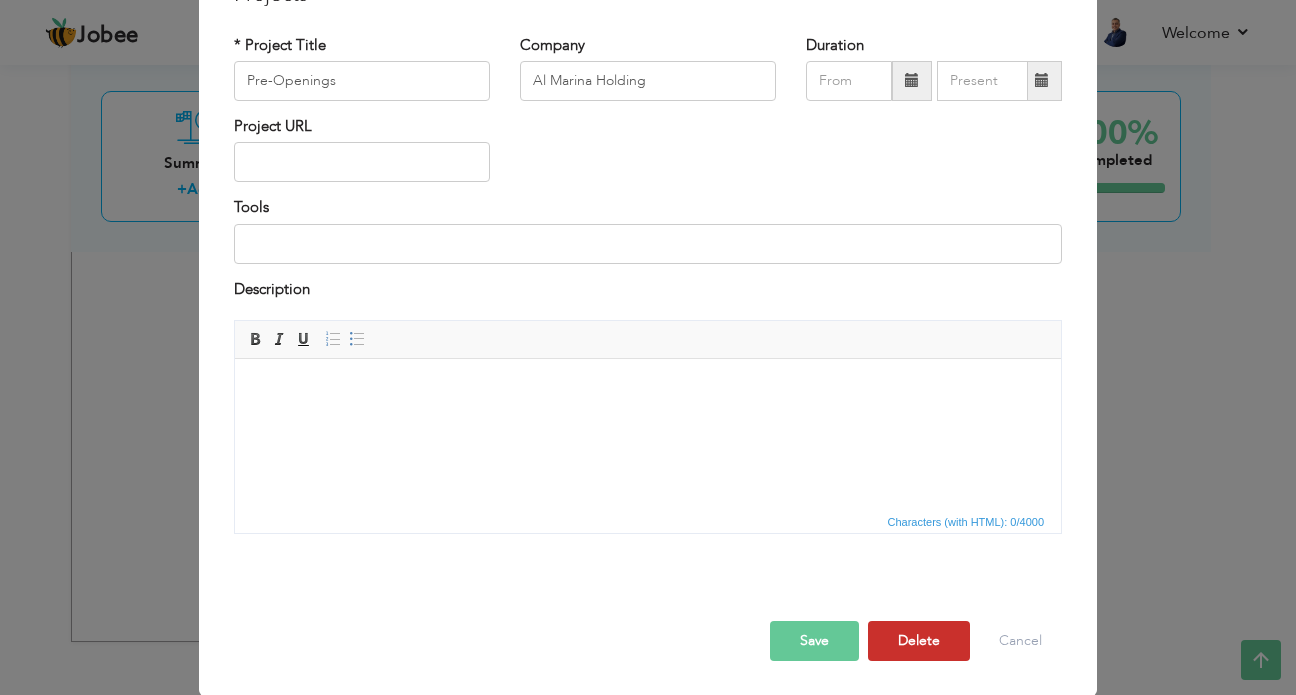click on "Delete" at bounding box center (919, 641) 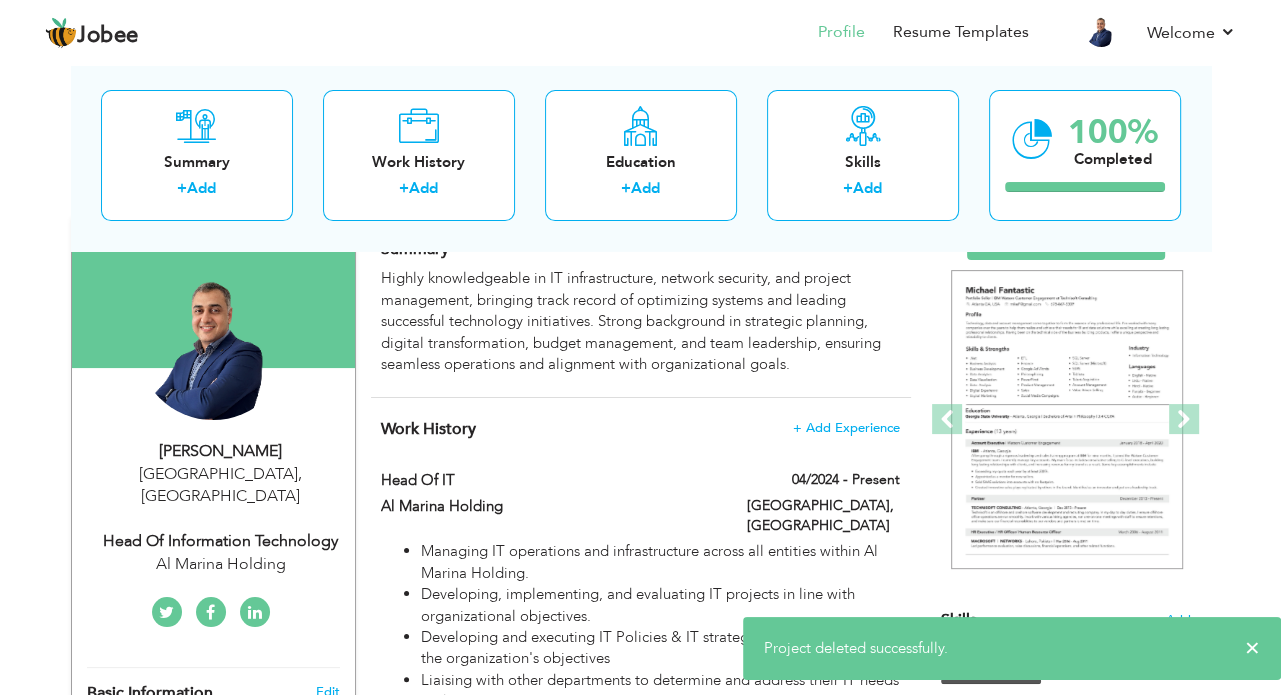 scroll, scrollTop: 0, scrollLeft: 0, axis: both 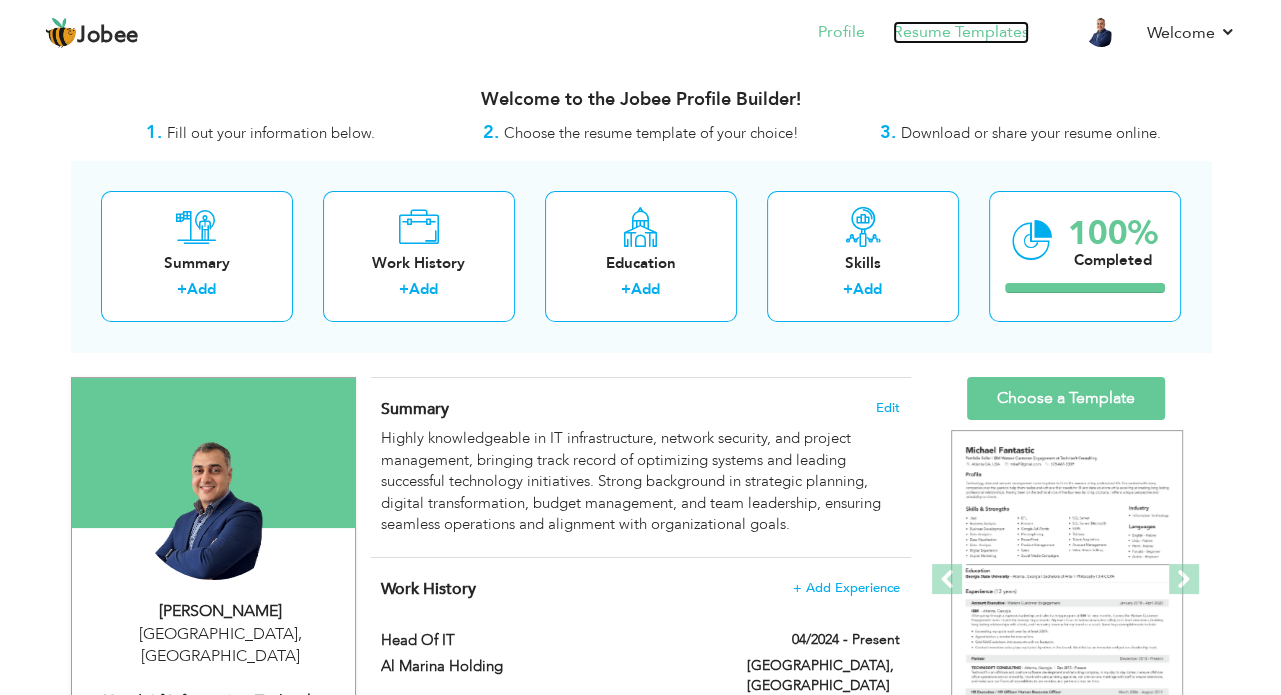 click on "Resume Templates" at bounding box center [961, 32] 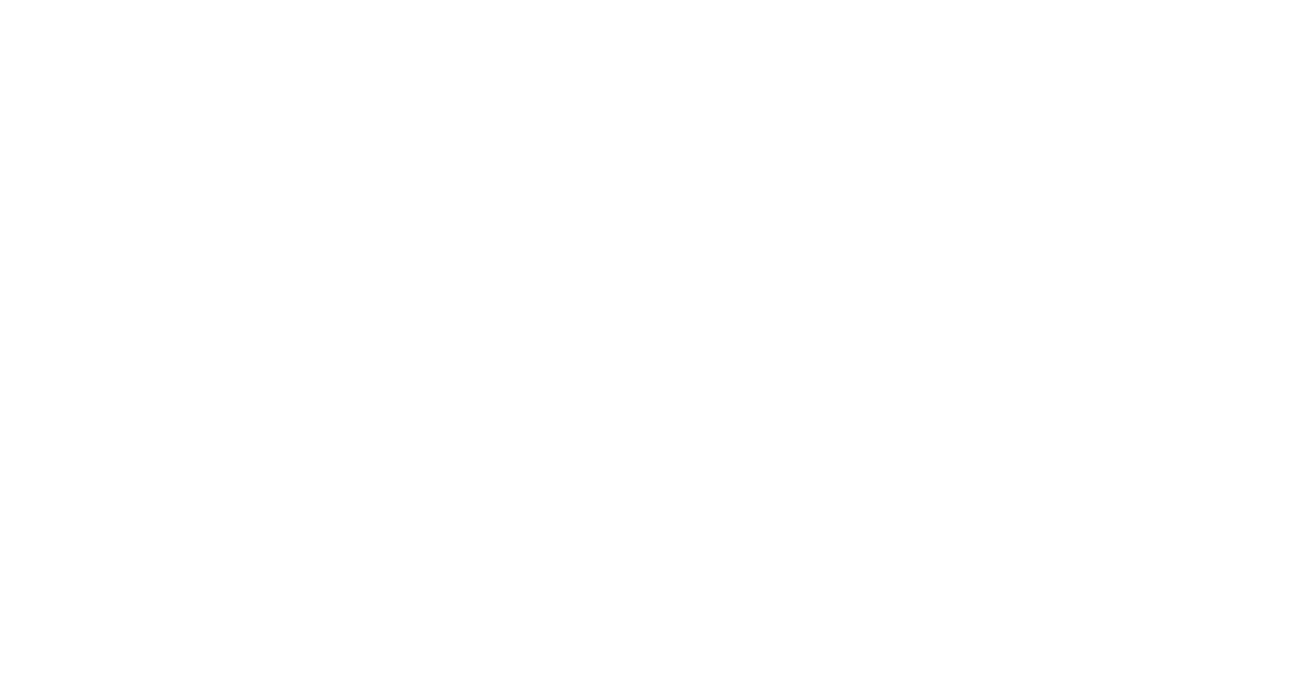 scroll, scrollTop: 0, scrollLeft: 0, axis: both 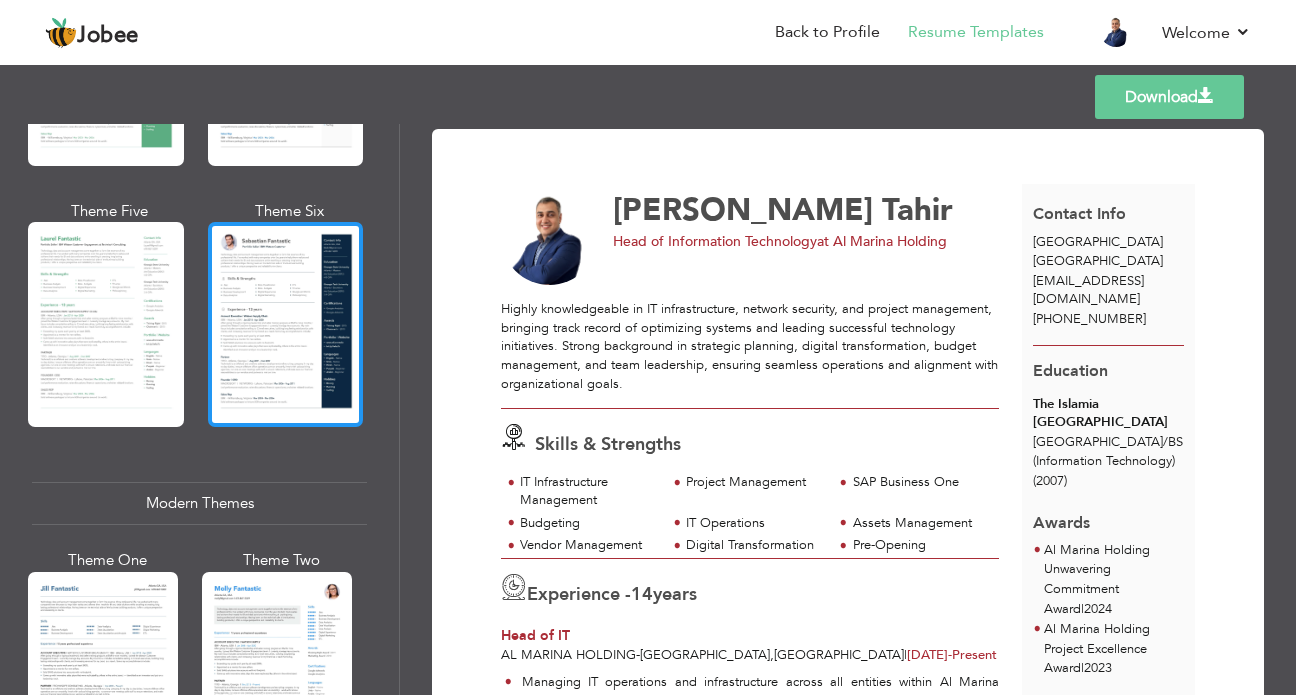 click at bounding box center (286, 324) 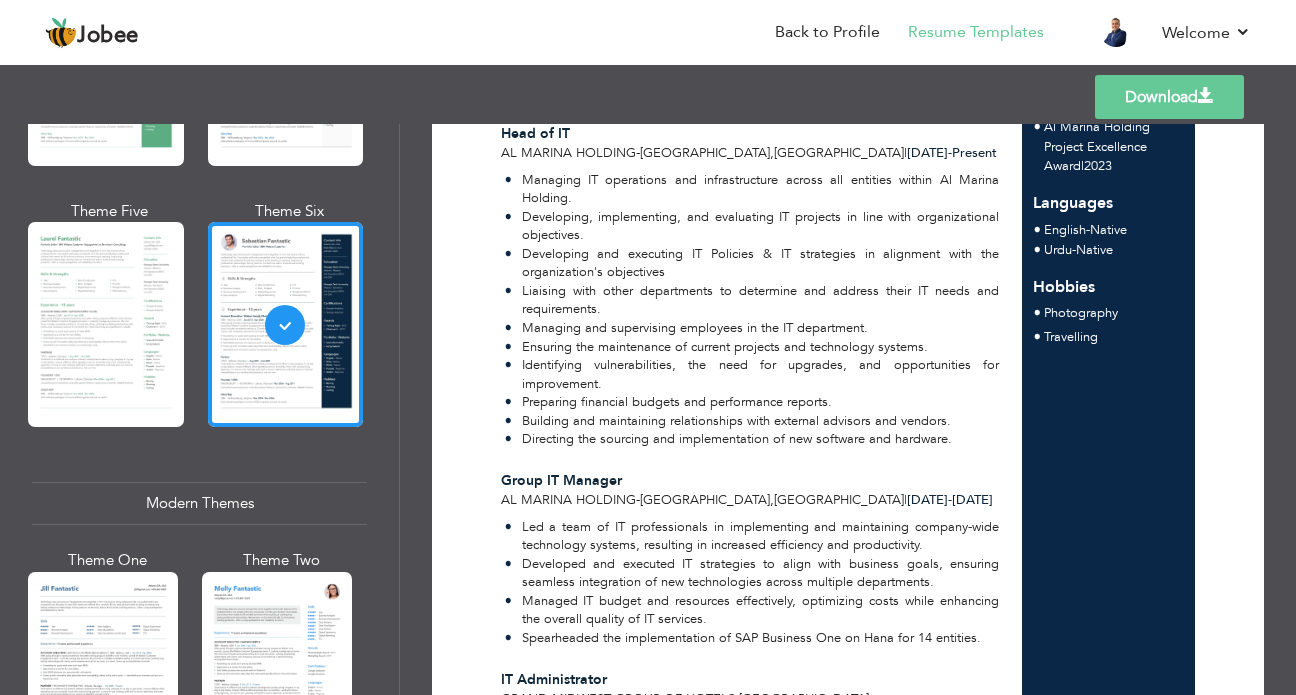 scroll, scrollTop: 0, scrollLeft: 0, axis: both 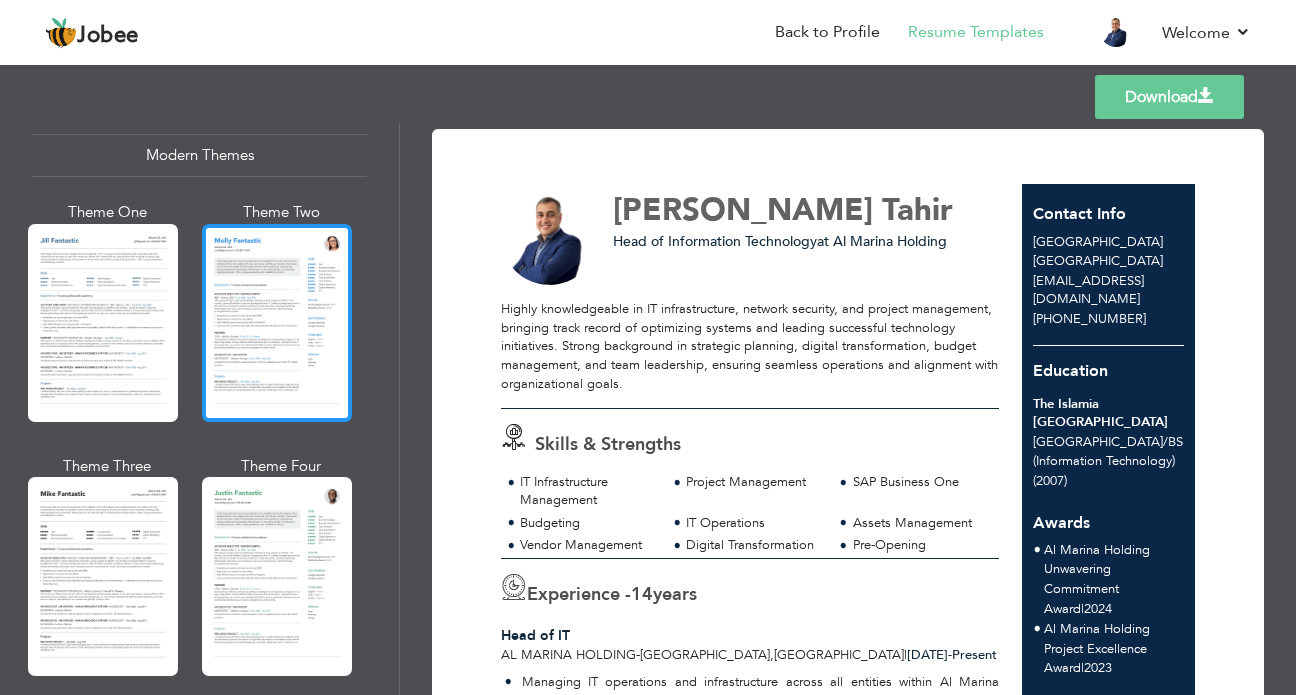 click at bounding box center (277, 323) 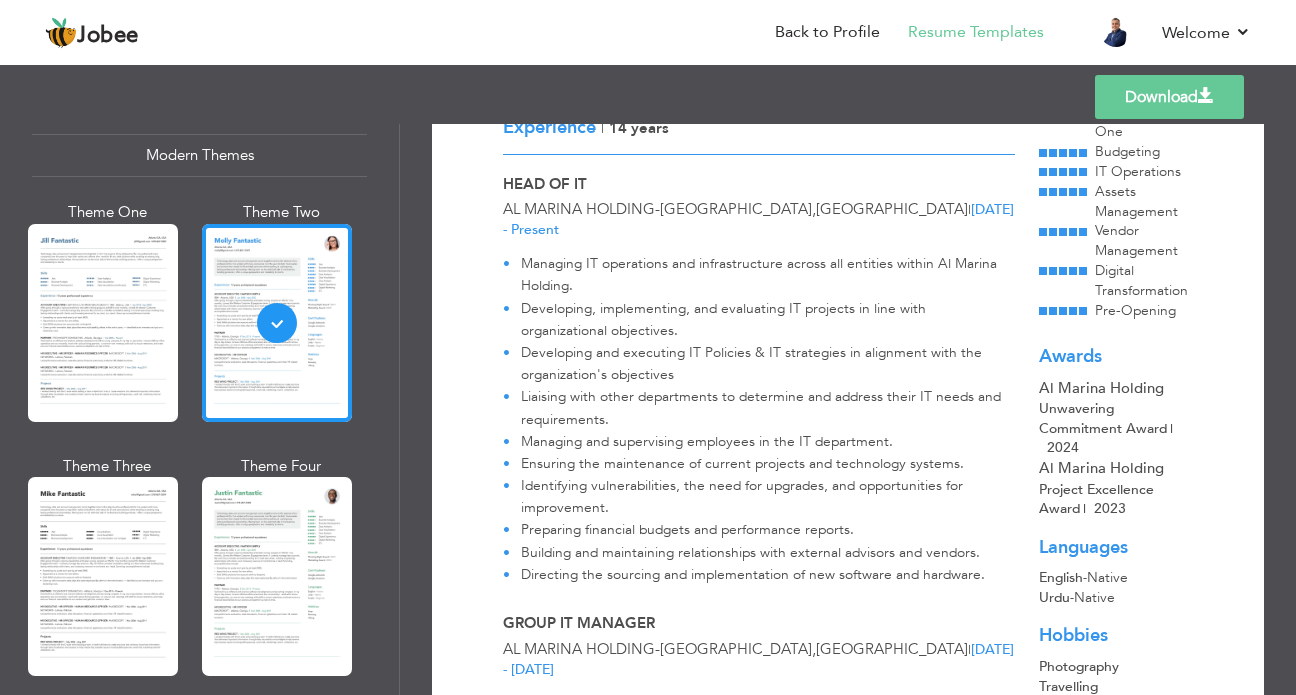 scroll, scrollTop: 0, scrollLeft: 0, axis: both 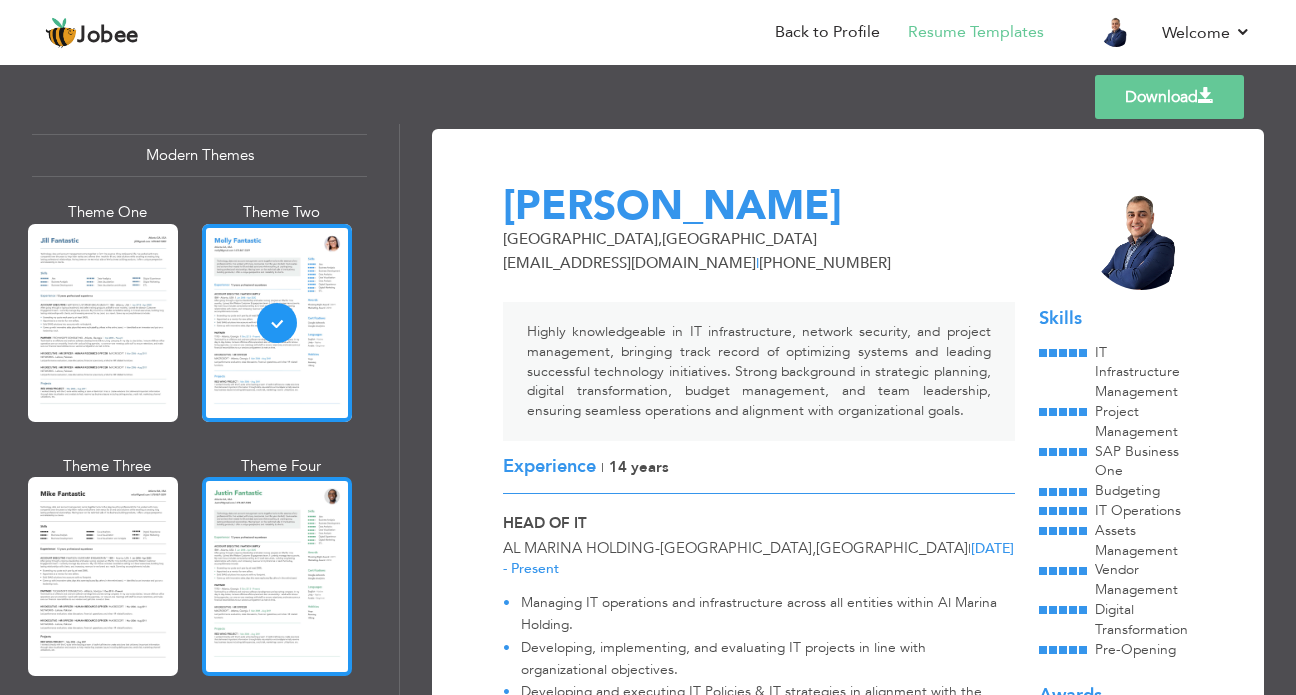 click at bounding box center (277, 576) 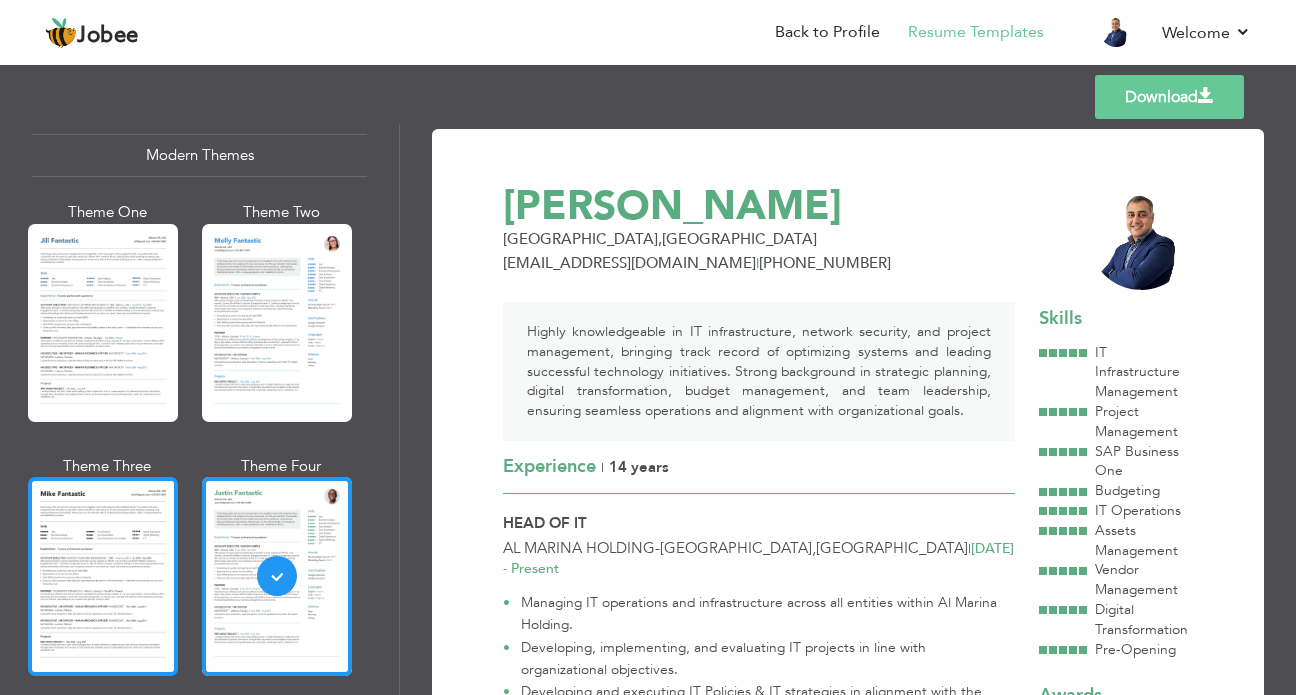 click at bounding box center [103, 576] 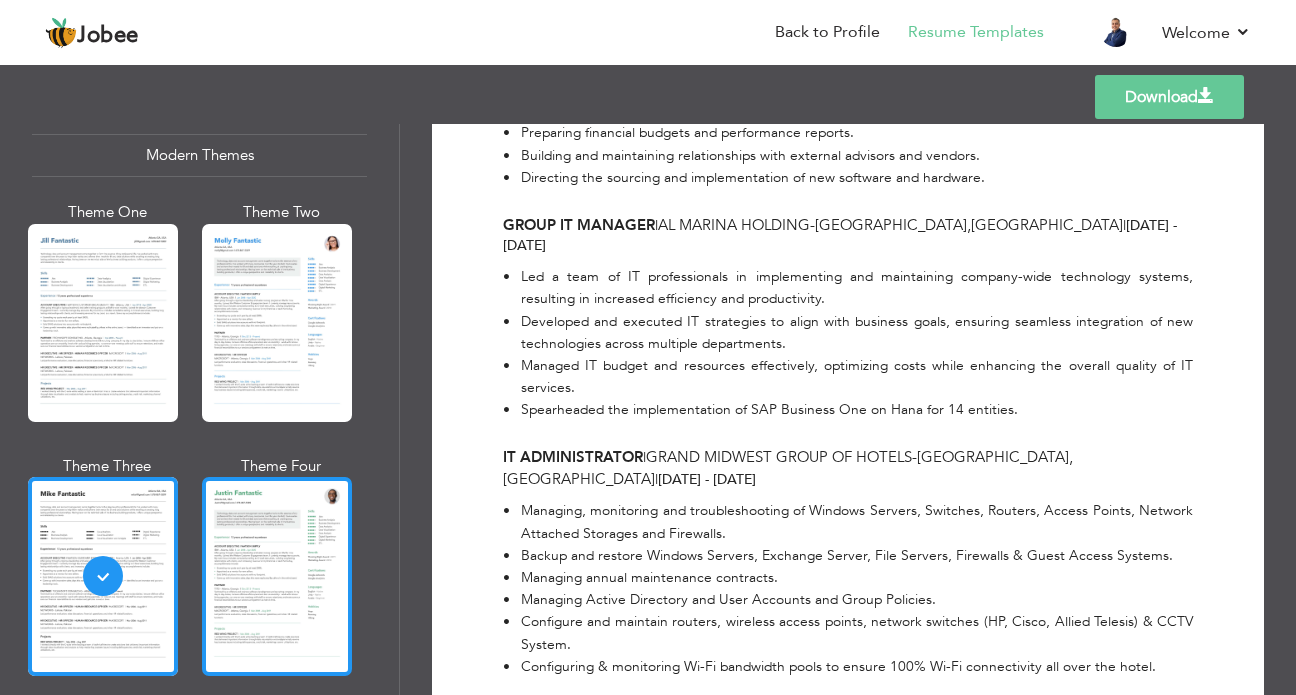 scroll, scrollTop: 718, scrollLeft: 0, axis: vertical 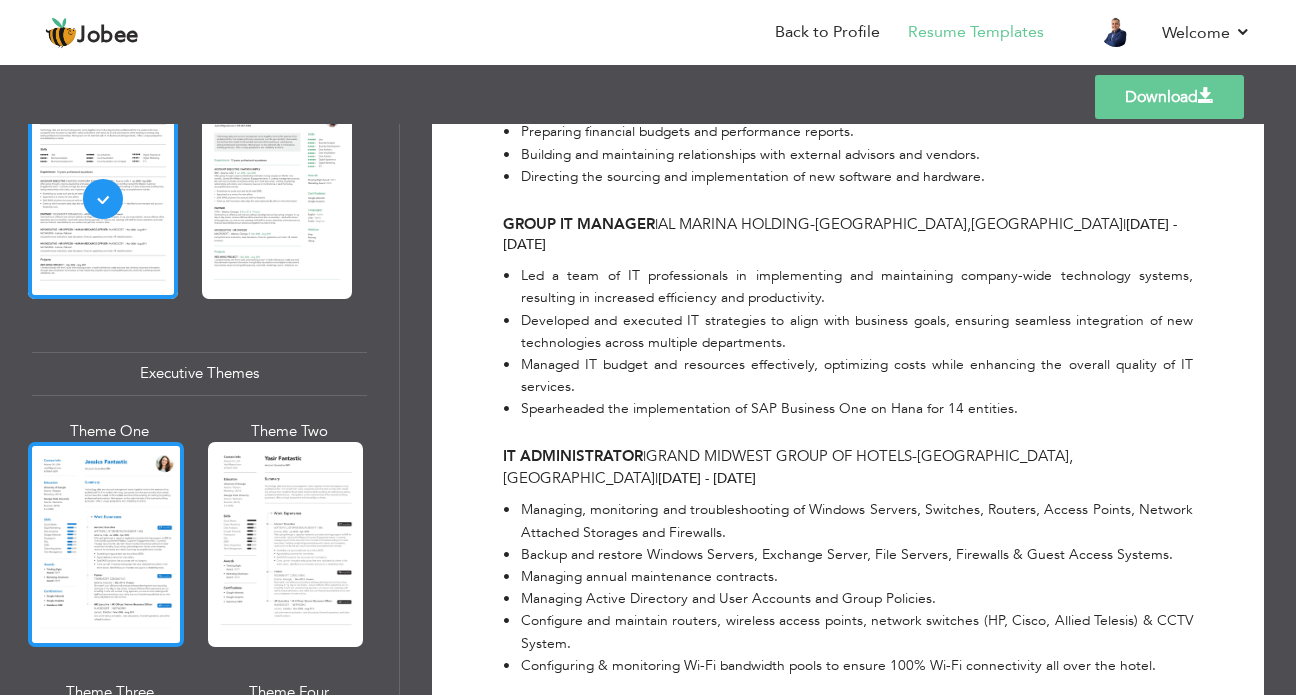 click at bounding box center [106, 544] 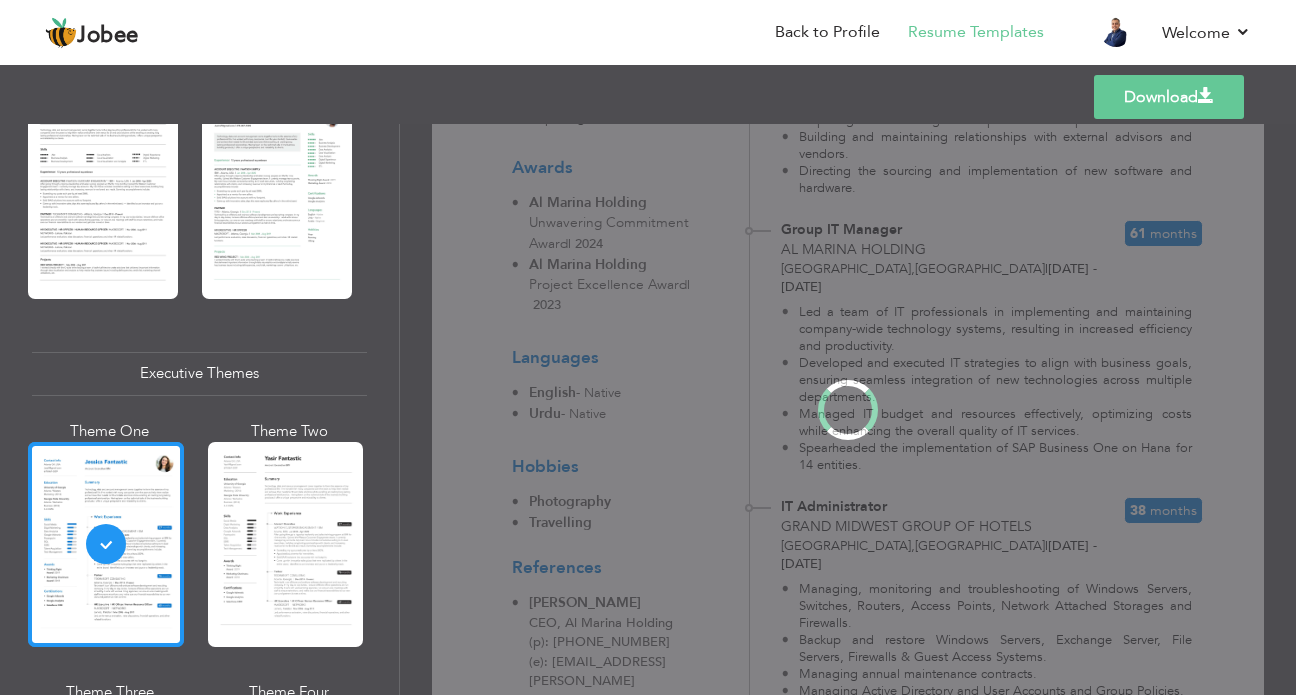 scroll, scrollTop: 0, scrollLeft: 0, axis: both 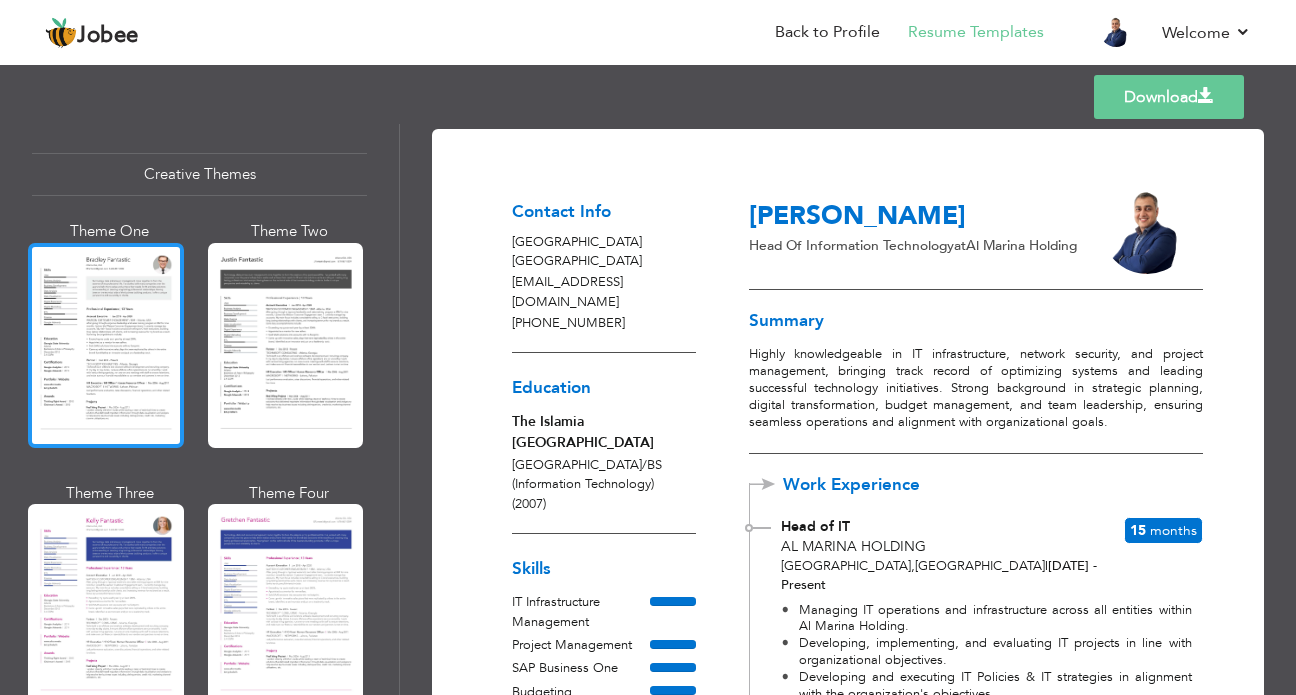 click at bounding box center [106, 345] 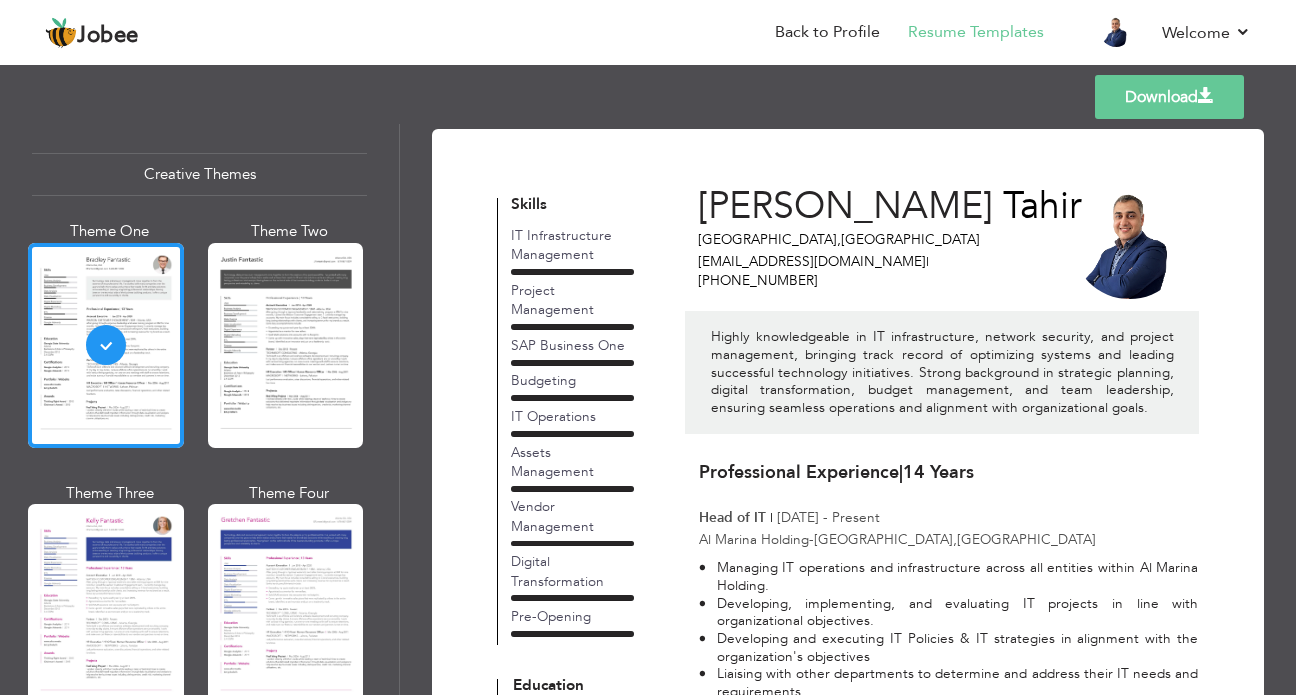 scroll, scrollTop: 124, scrollLeft: 0, axis: vertical 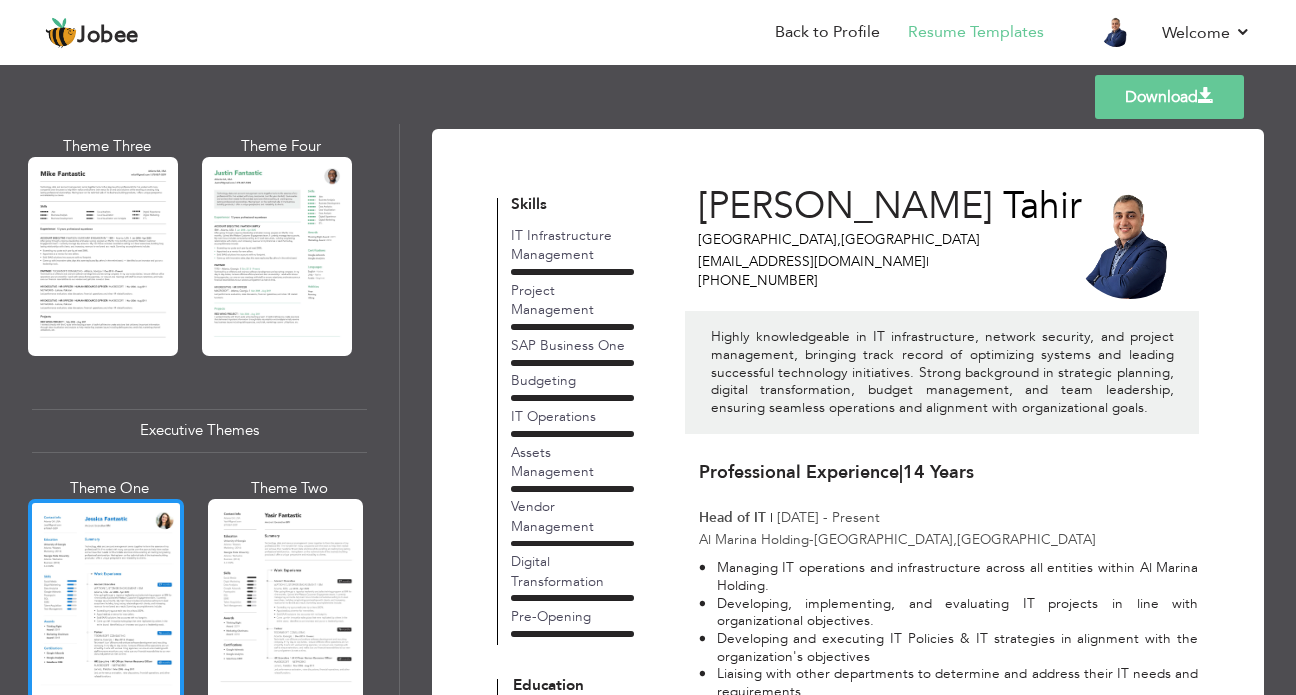 click at bounding box center [106, 601] 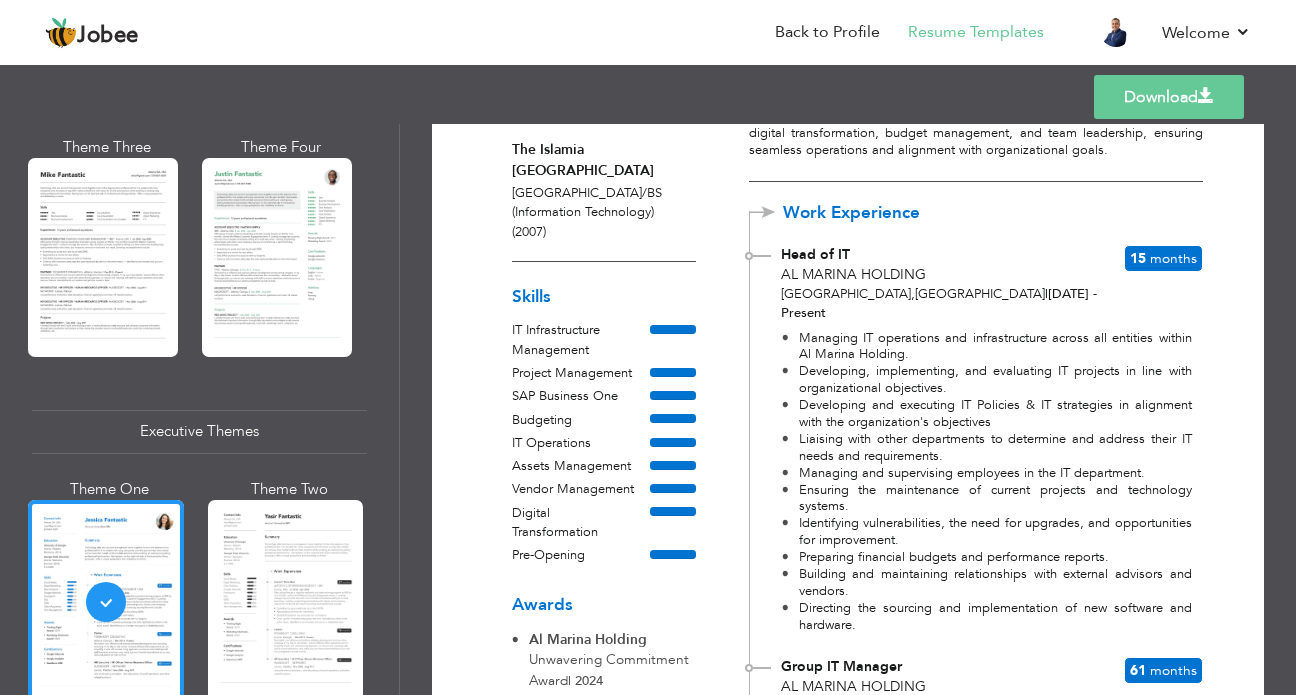 scroll, scrollTop: 0, scrollLeft: 0, axis: both 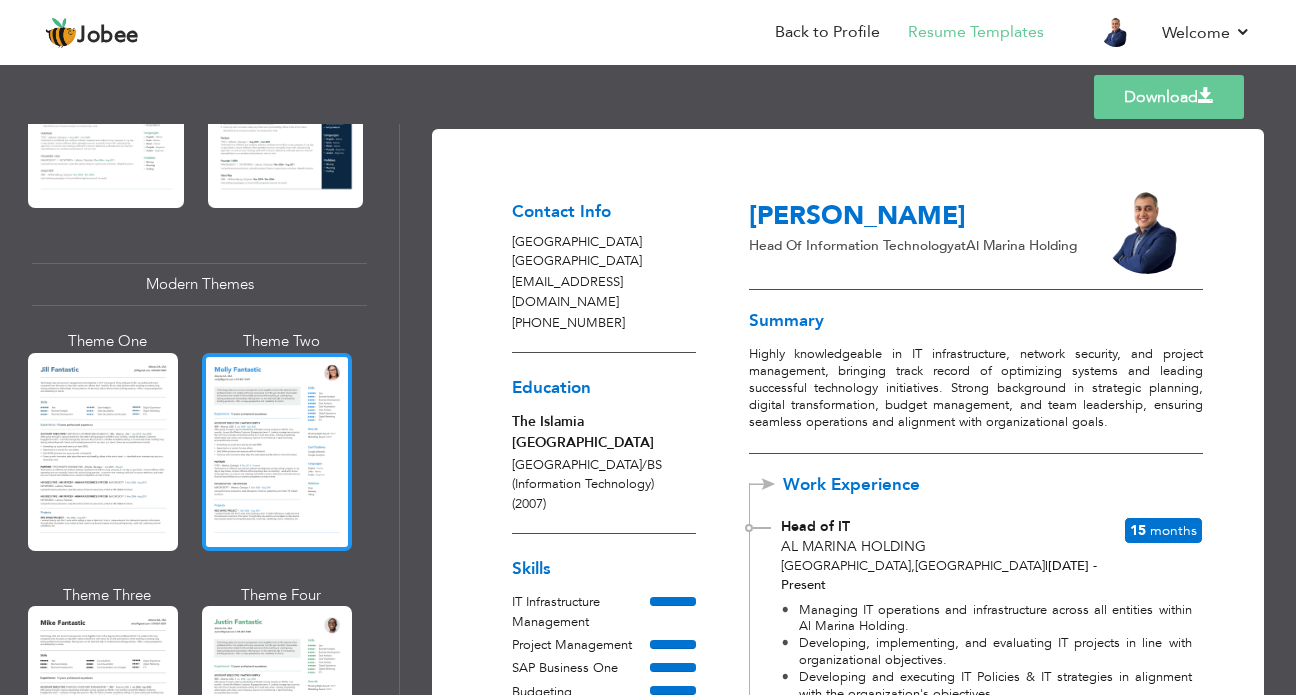 click at bounding box center (277, 452) 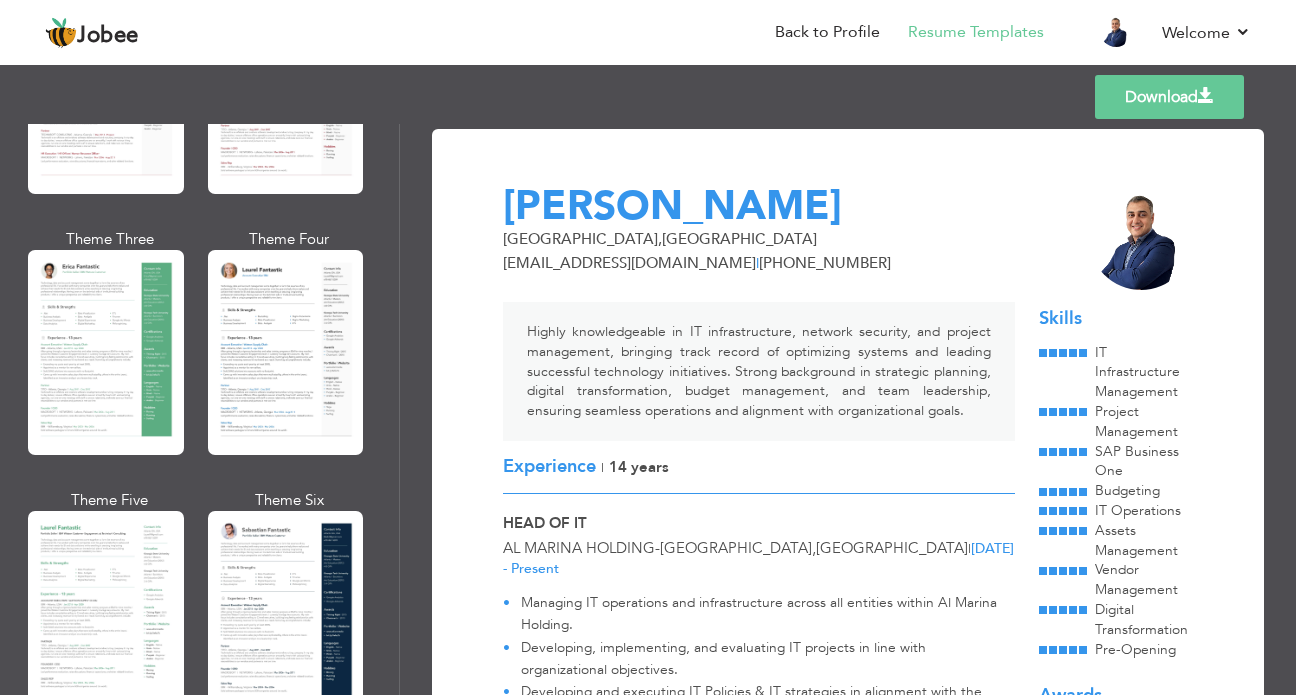 scroll, scrollTop: 263, scrollLeft: 0, axis: vertical 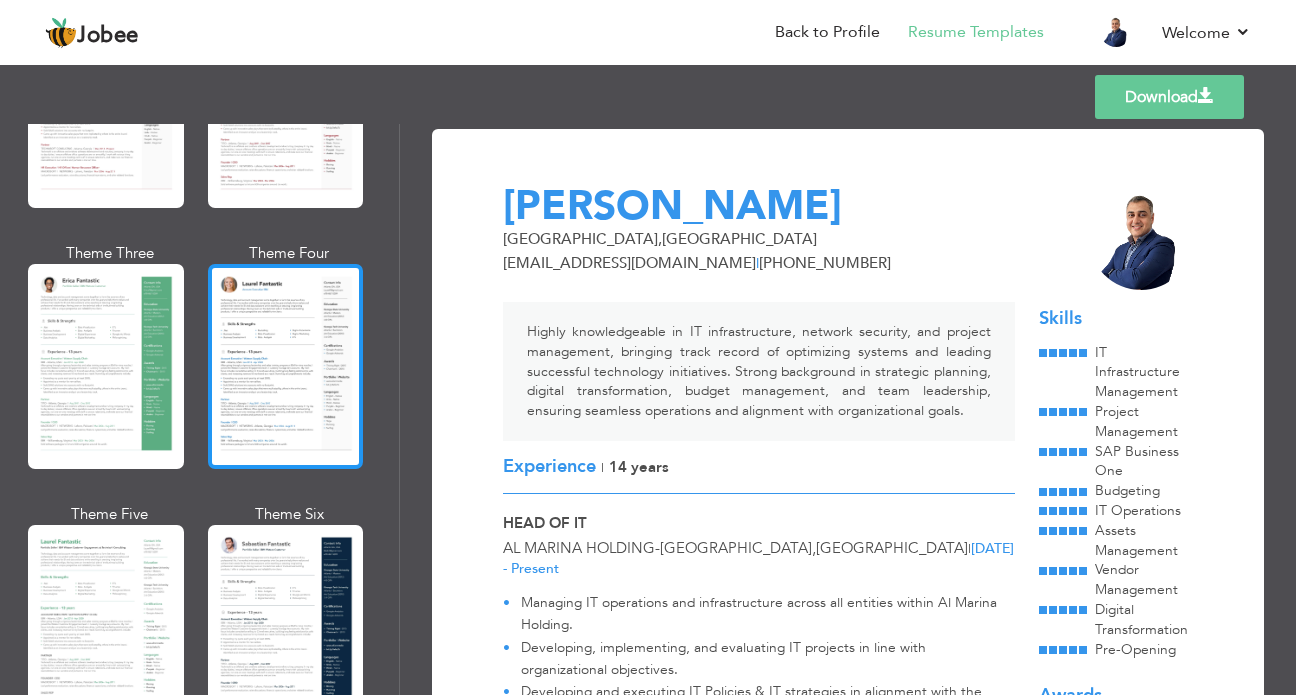click at bounding box center [286, 366] 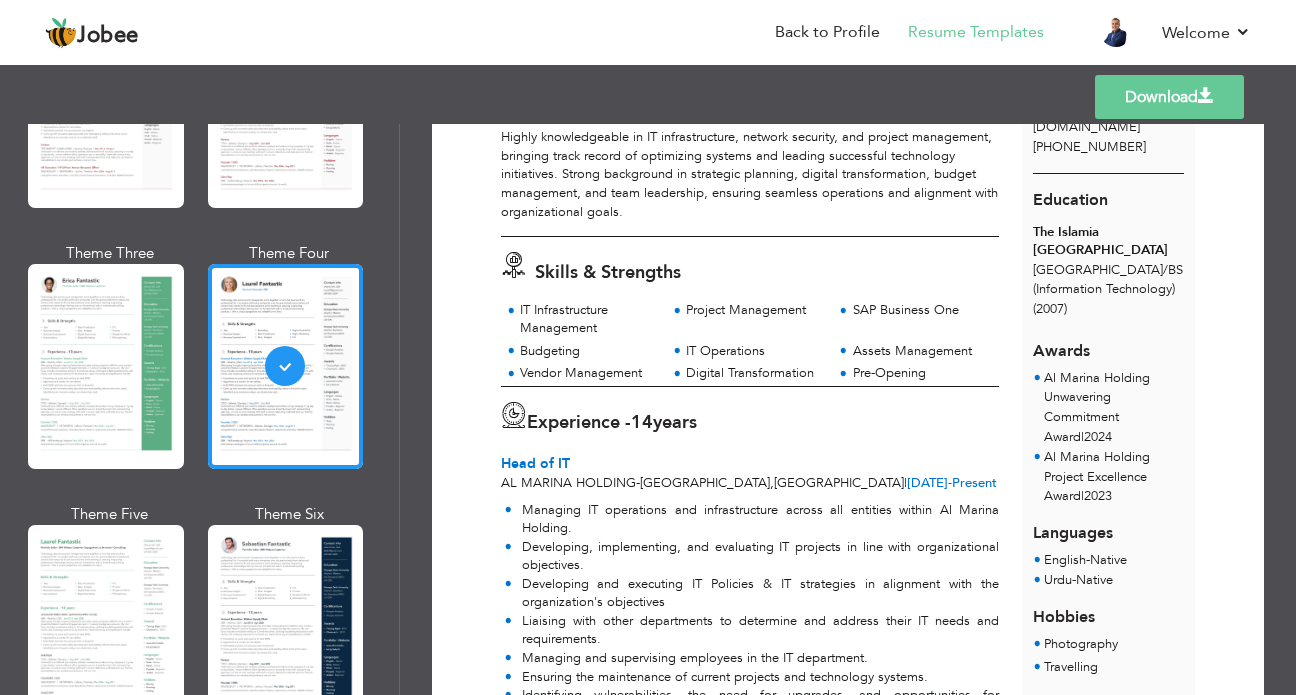 scroll, scrollTop: 0, scrollLeft: 0, axis: both 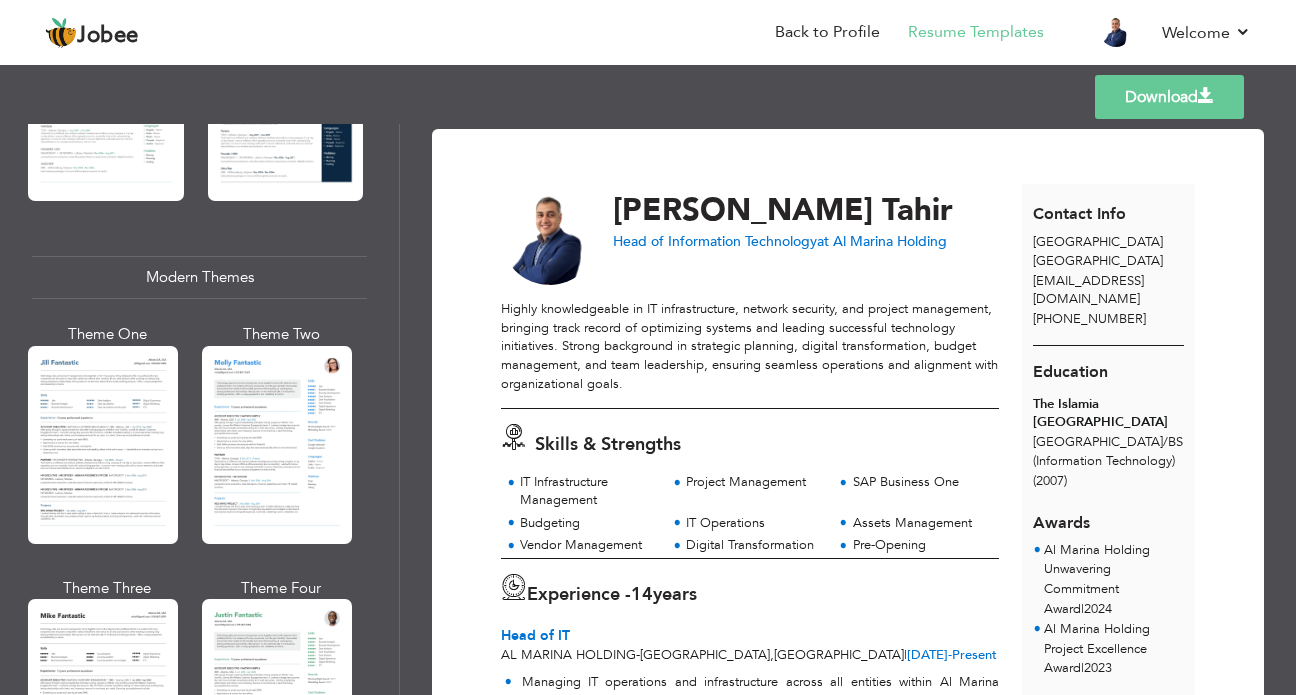 click on "Professional Themes
Theme One
Theme Two
Theme Three
Theme Four" at bounding box center [648, 409] 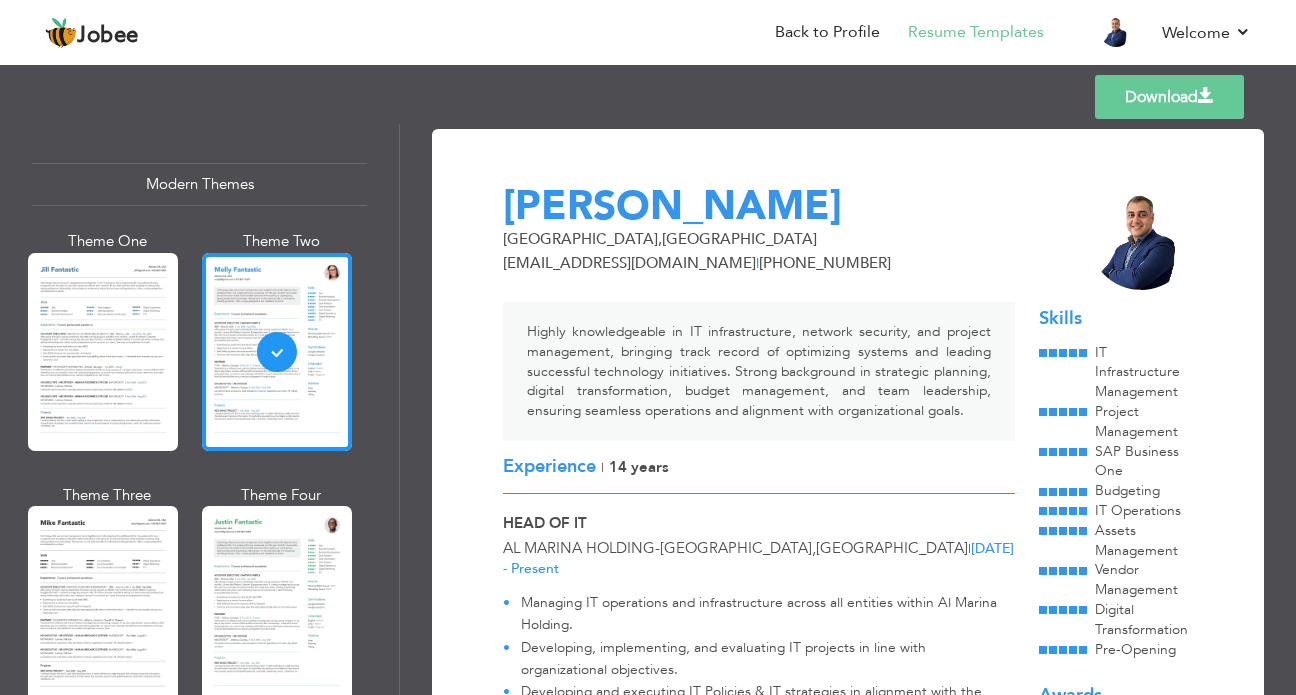 scroll, scrollTop: 886, scrollLeft: 0, axis: vertical 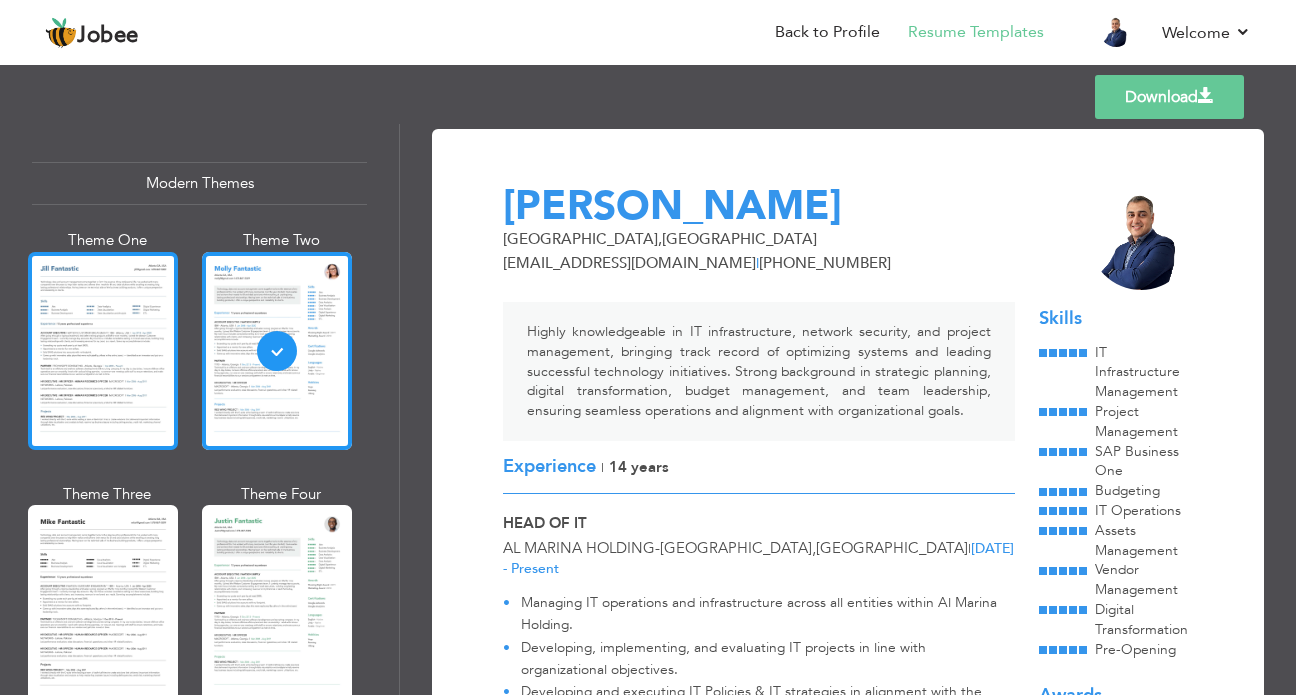 click at bounding box center (103, 351) 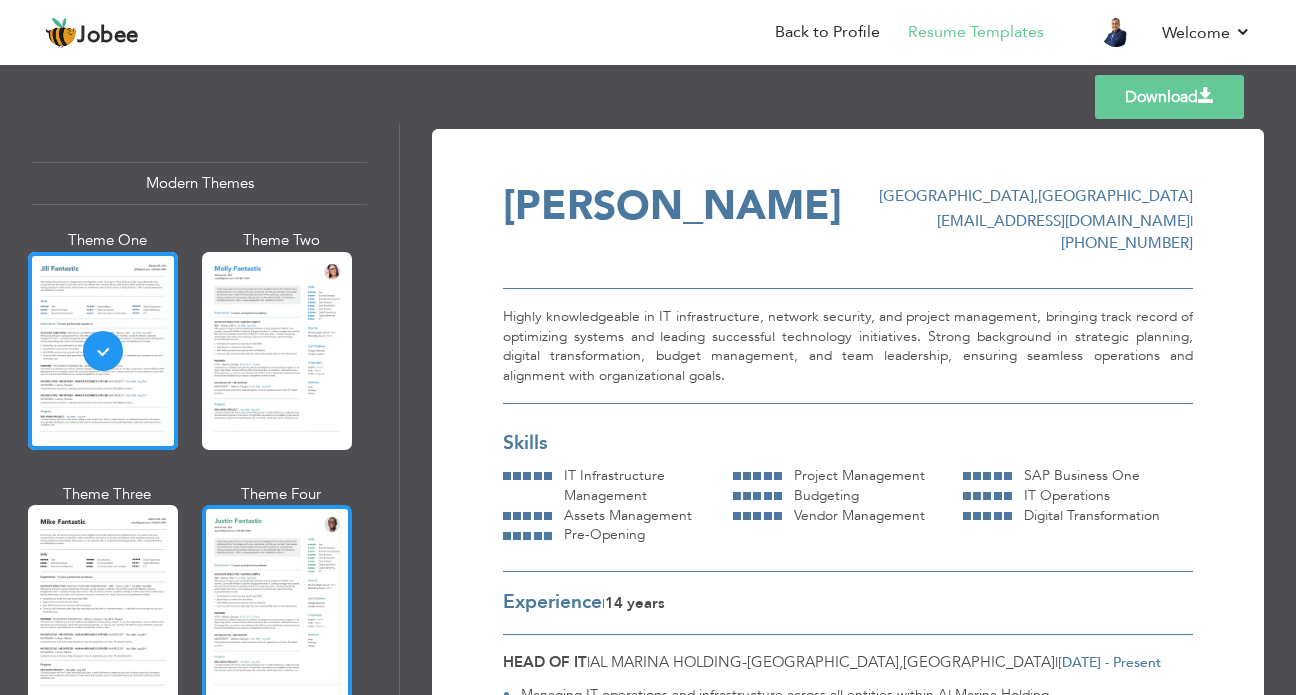 click at bounding box center (277, 604) 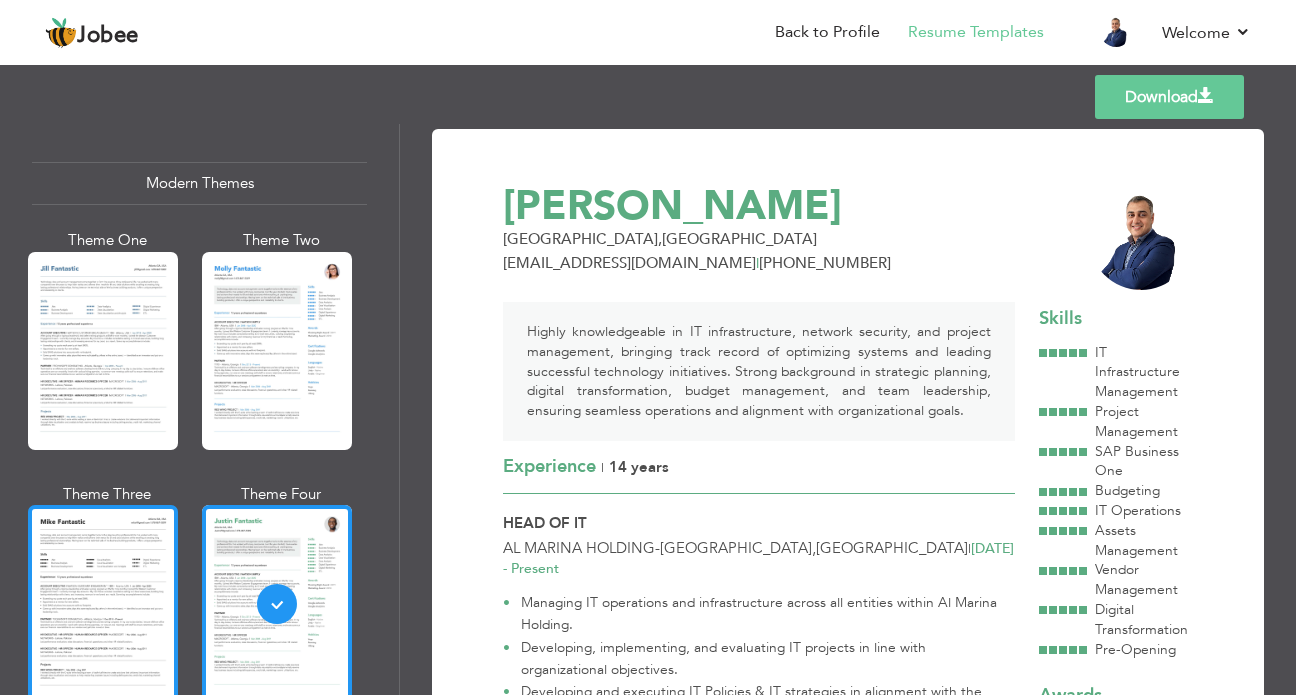 click at bounding box center [103, 604] 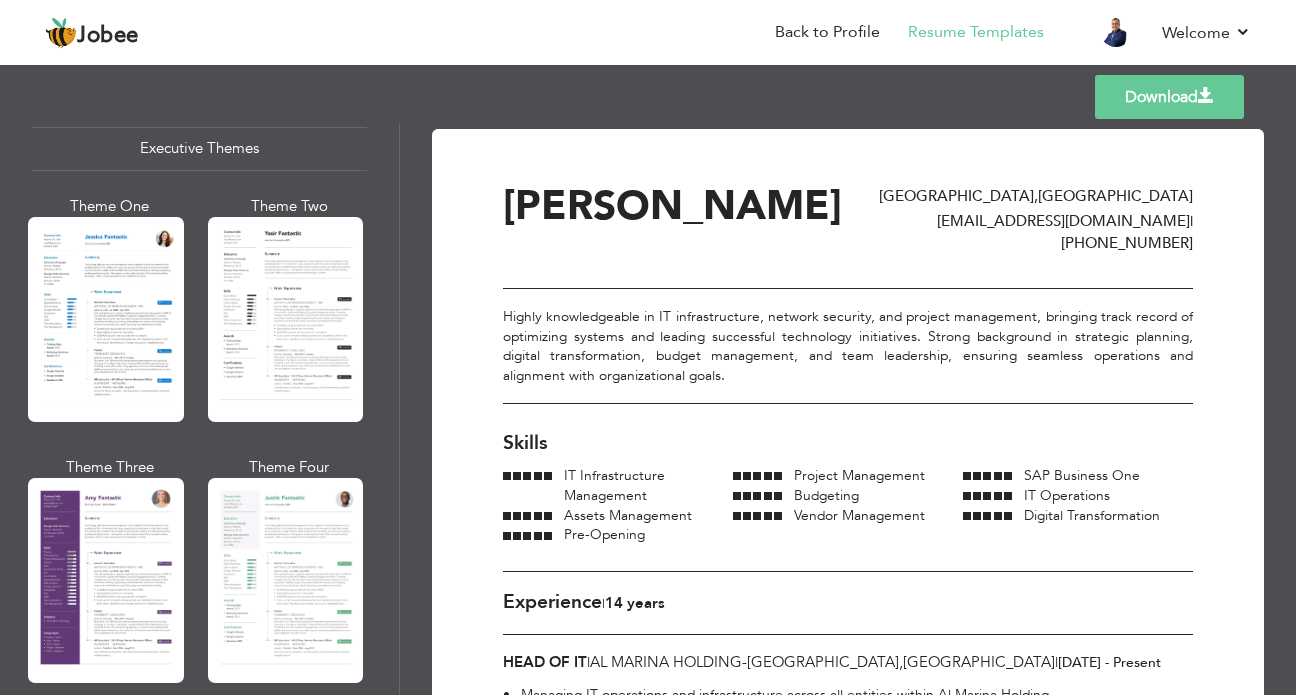 scroll, scrollTop: 1529, scrollLeft: 0, axis: vertical 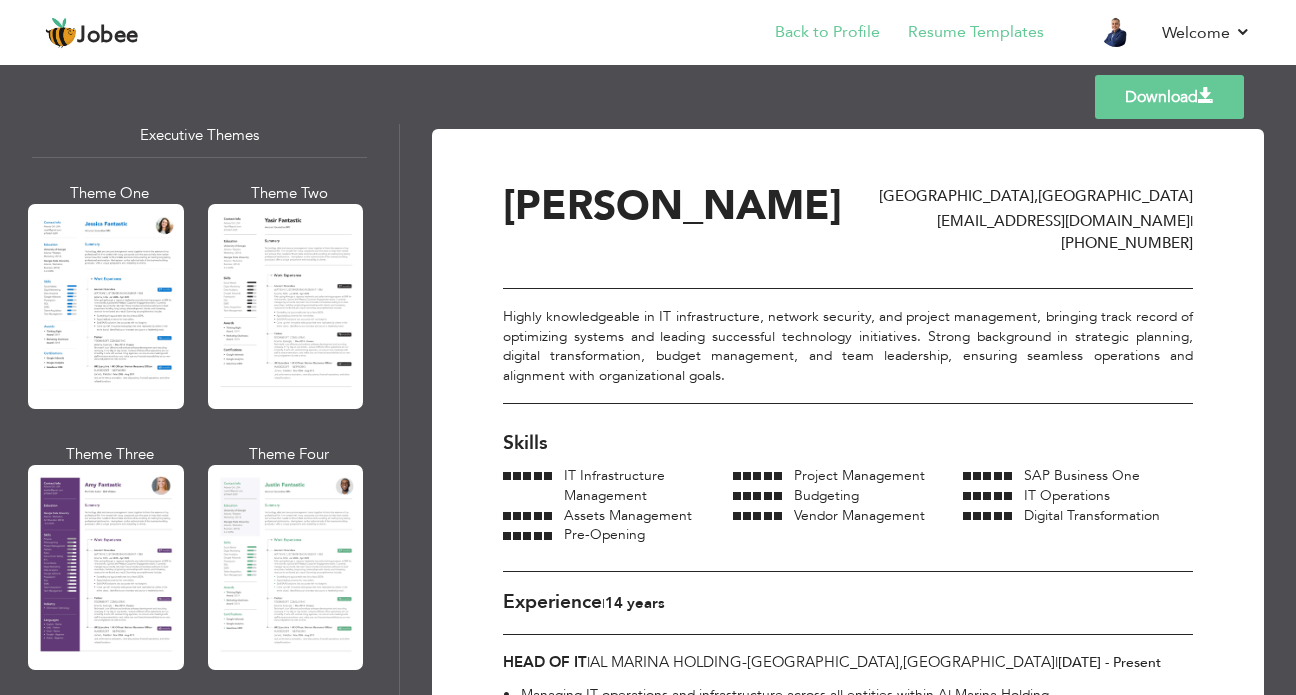 click on "Back to Profile" at bounding box center [813, 34] 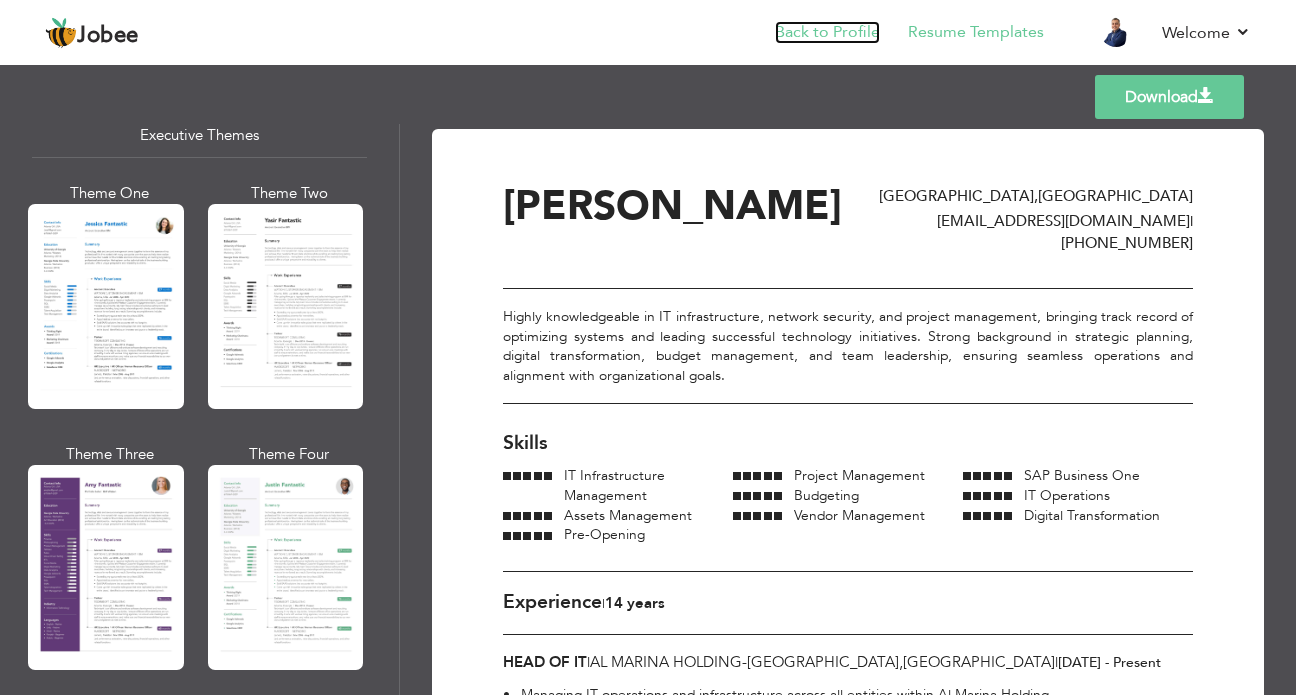 click on "Back to Profile" at bounding box center (827, 32) 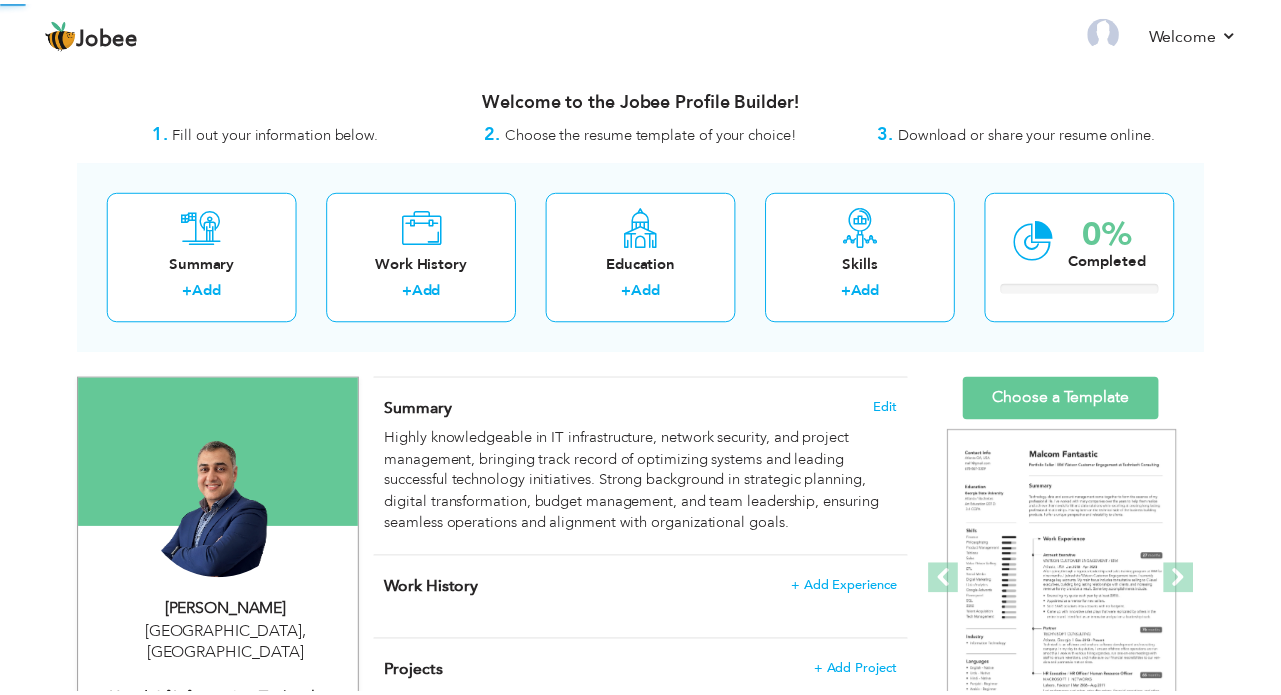 scroll, scrollTop: 0, scrollLeft: 0, axis: both 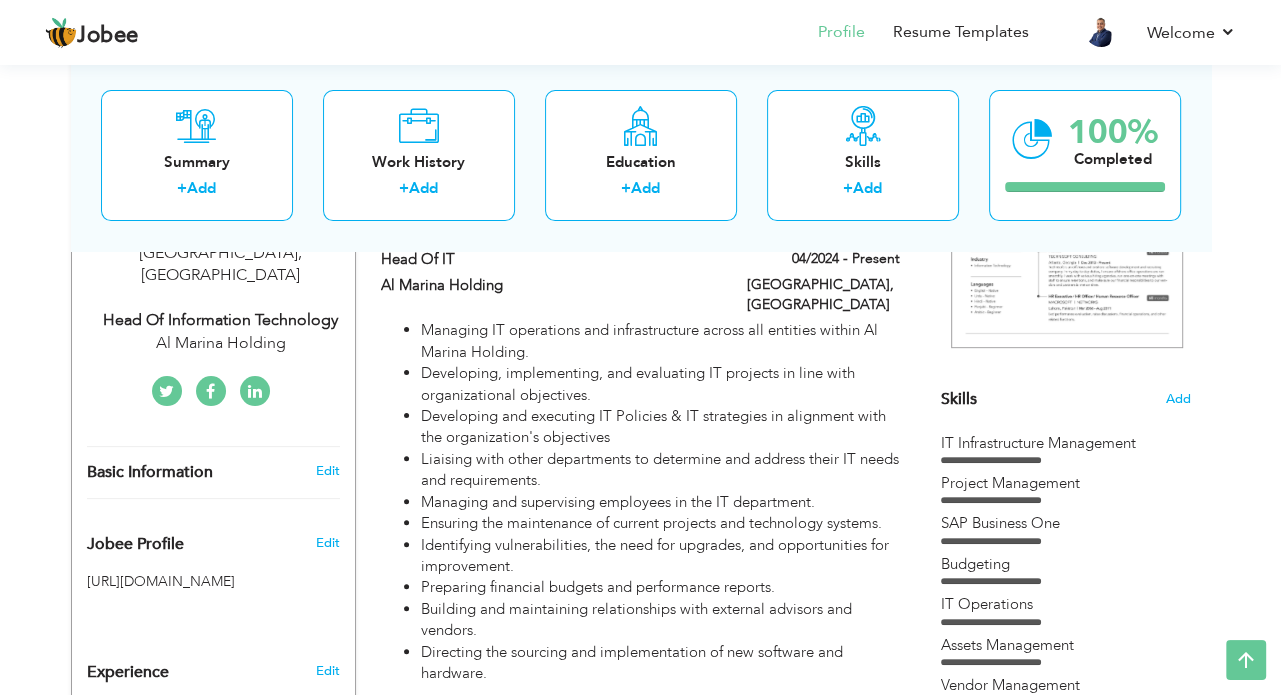 click on "Basic Information" at bounding box center [190, 472] 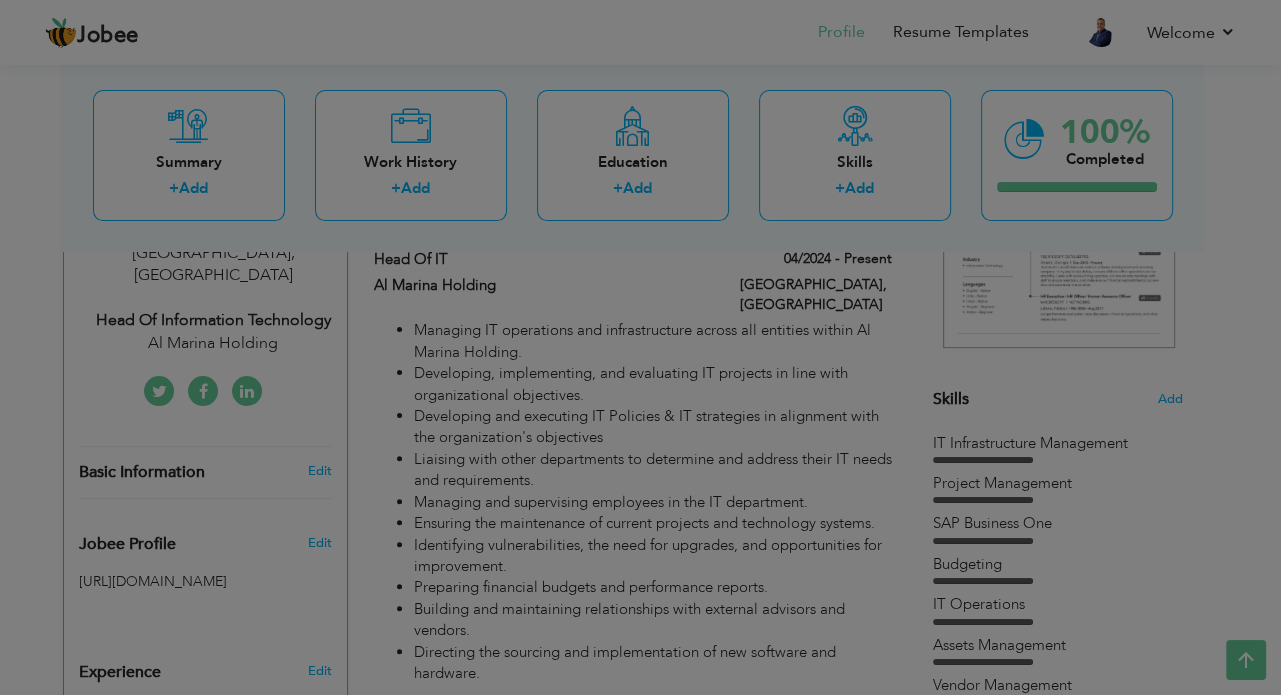 type on "[PERSON_NAME]" 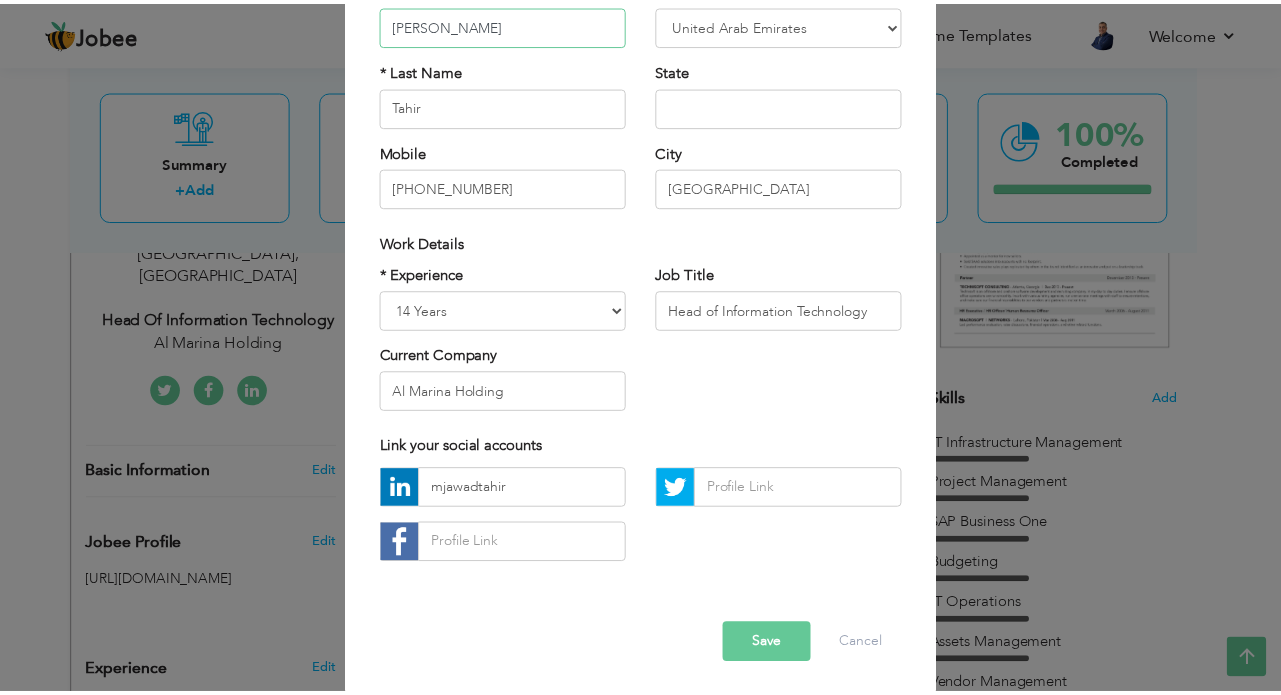 scroll, scrollTop: 212, scrollLeft: 0, axis: vertical 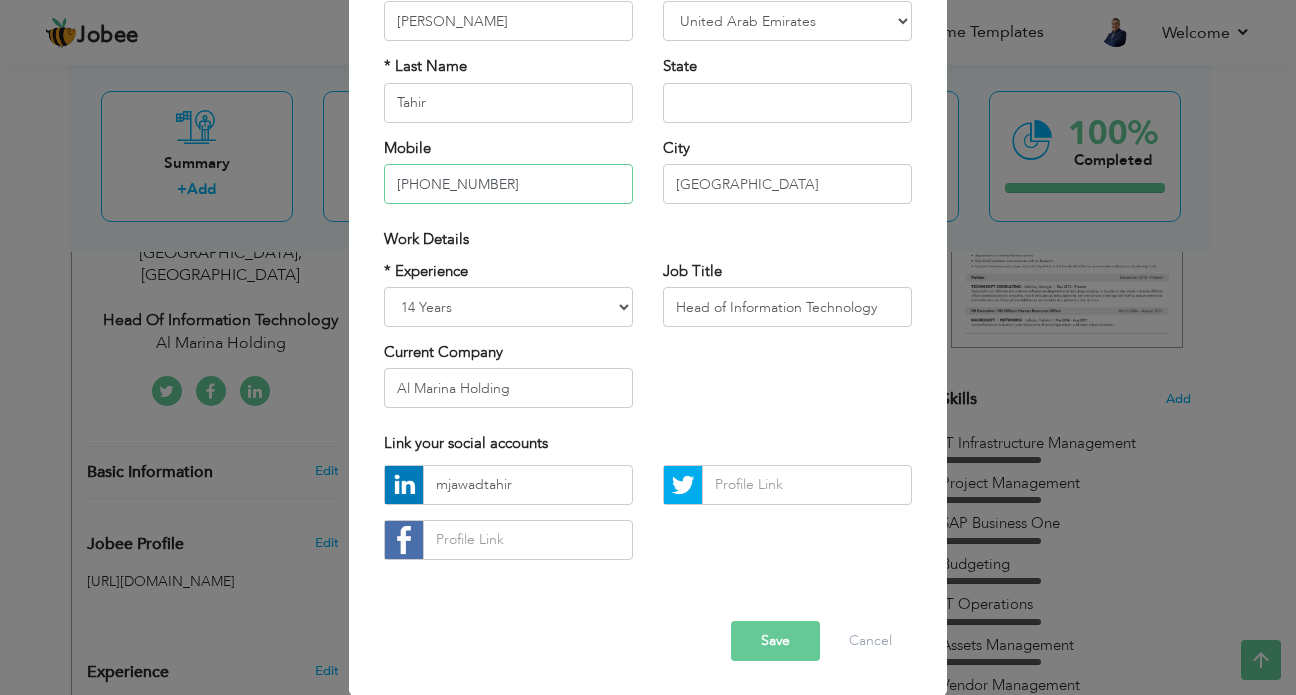 click on "[PHONE_NUMBER]" at bounding box center (508, 184) 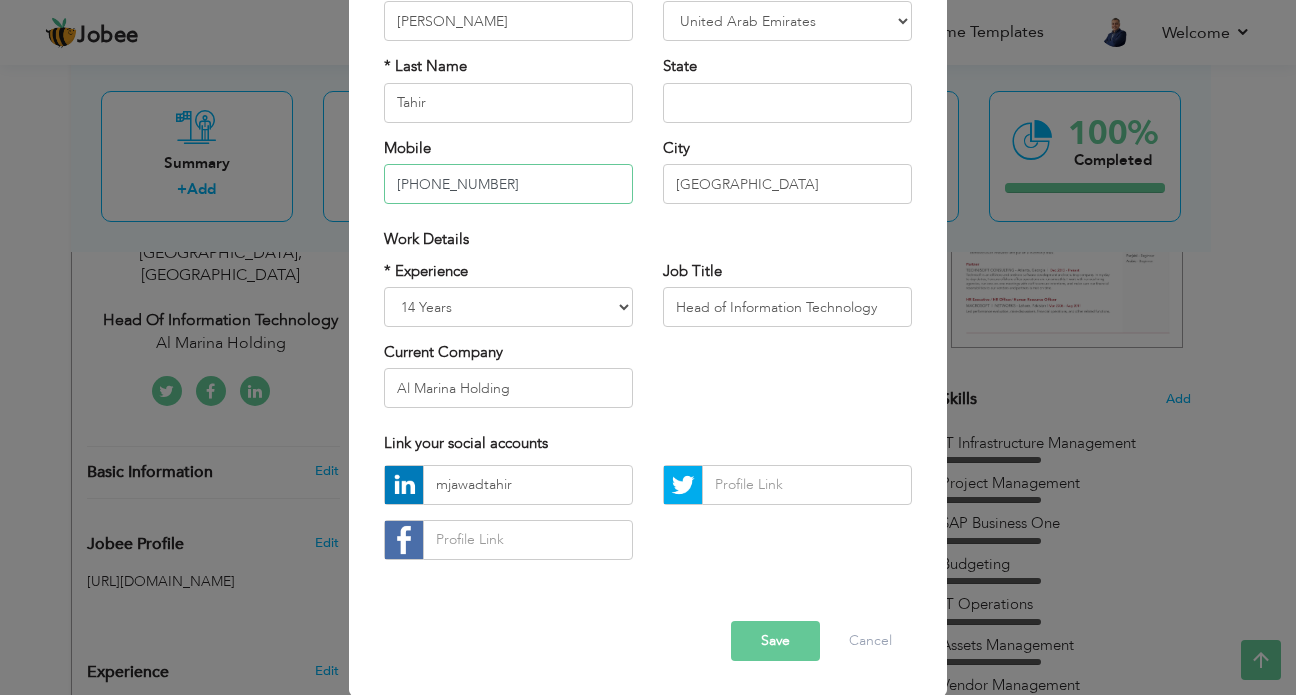 type on "[PHONE_NUMBER]" 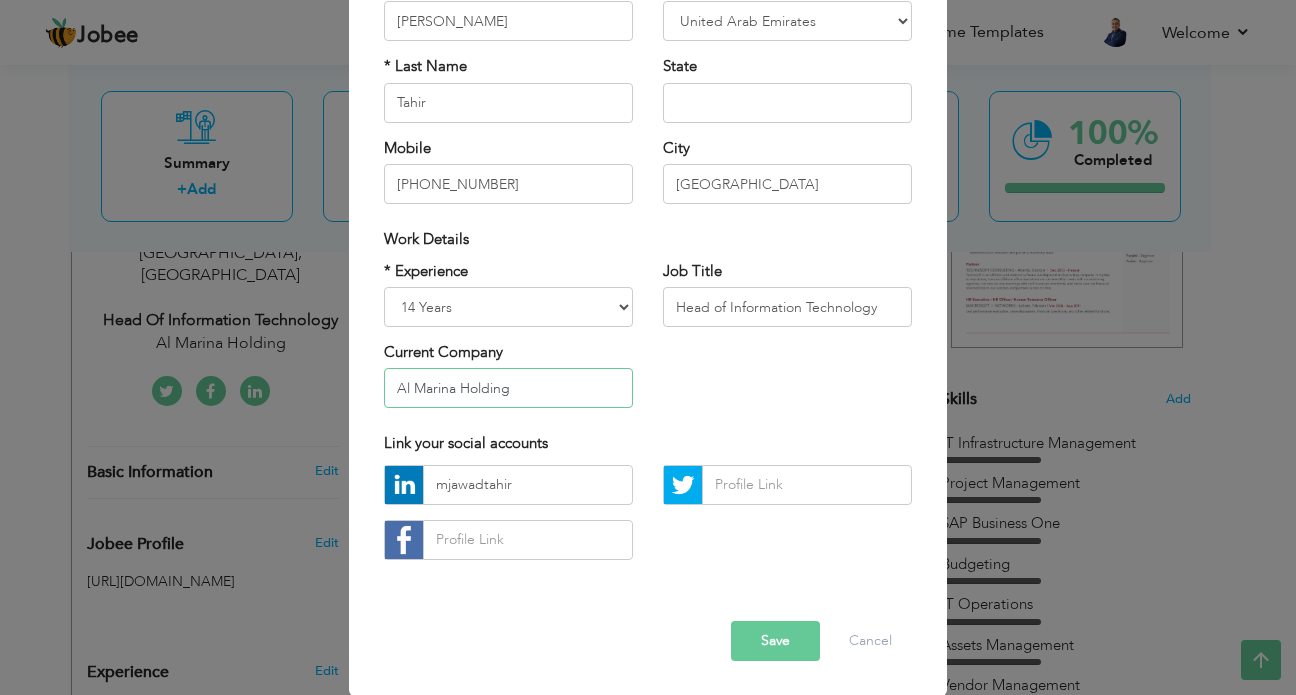 drag, startPoint x: 540, startPoint y: 382, endPoint x: 236, endPoint y: 384, distance: 304.0066 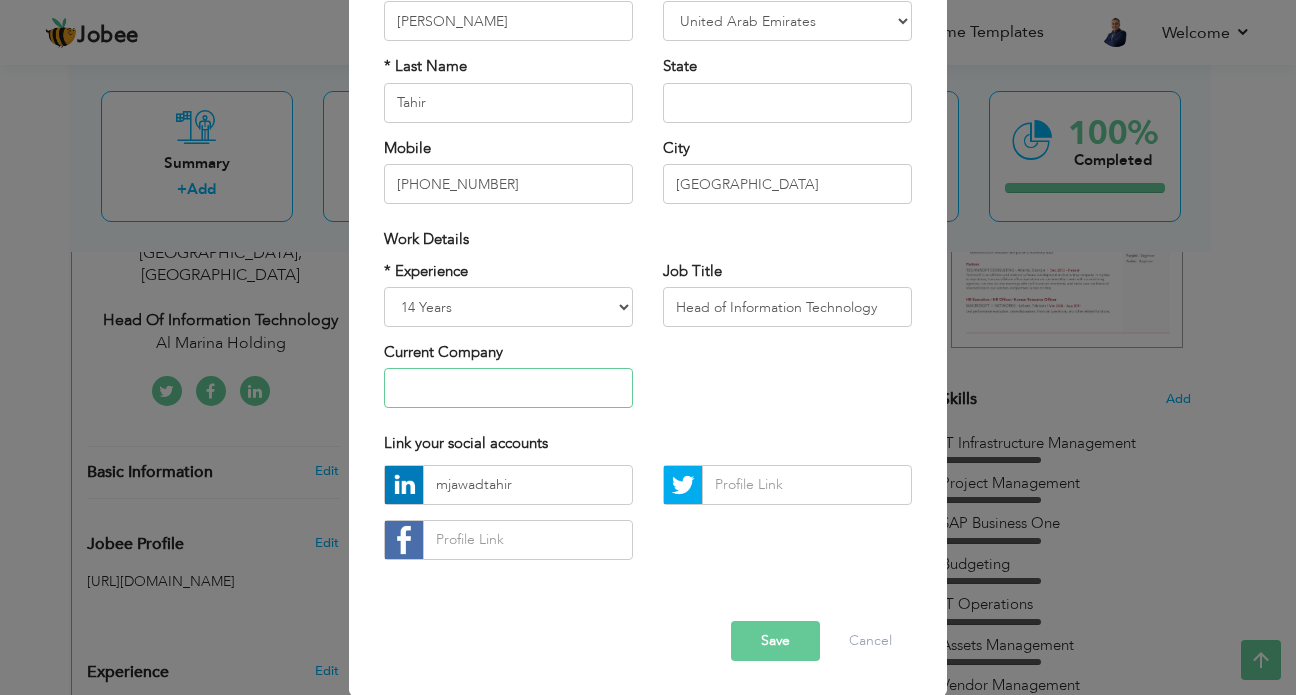 type 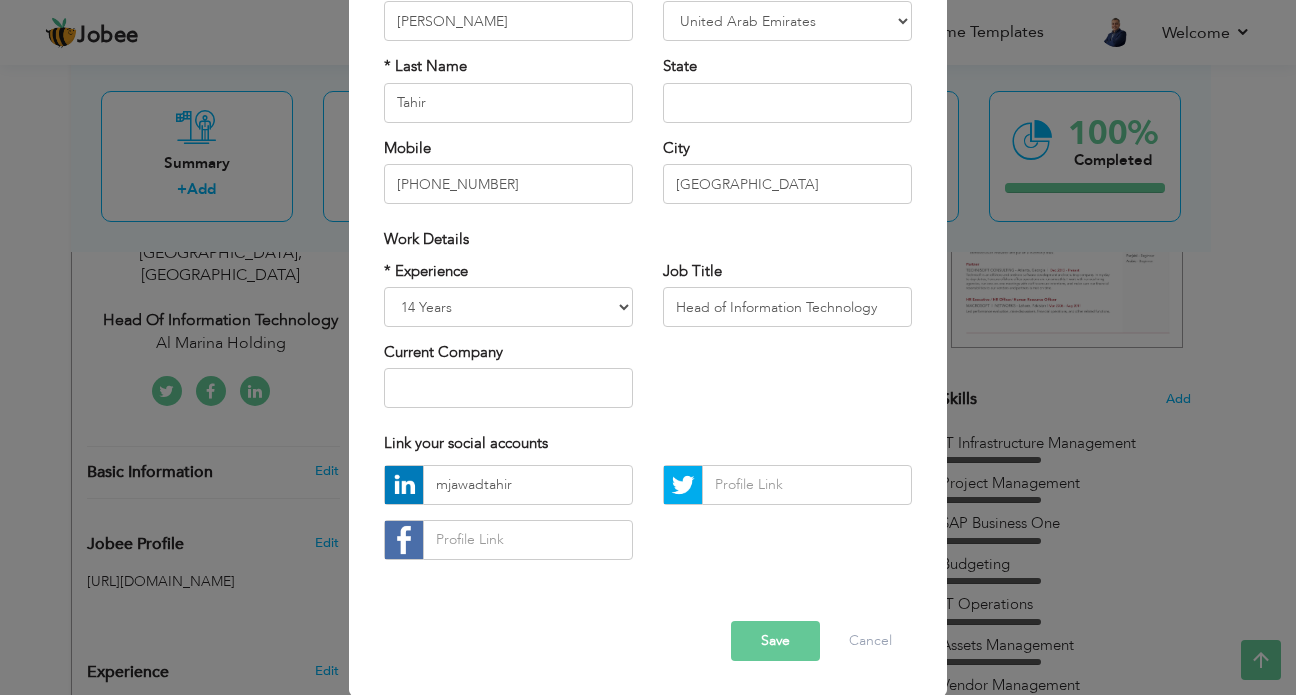 click on "* Experience
Entry Level Less than 1 Year 1 Year 2 Years 3 Years 4 Years 5 Years 6 Years 7 Years 8 Years 9 Years 10 Years 11 Years 12 Years 13 Years 14 Years 15 Years 16 Years 17 Years 18 Years 19 Years 20 Years 21 Years 22 Years 23 Years 24 Years 25 Years 26 Years 27 Years 28 Years 29 Years 30 Years 31 Years 32 Years 33 Years 34 Years 35 Years More than 35 Years
Current Company
Job Title" at bounding box center (648, 342) 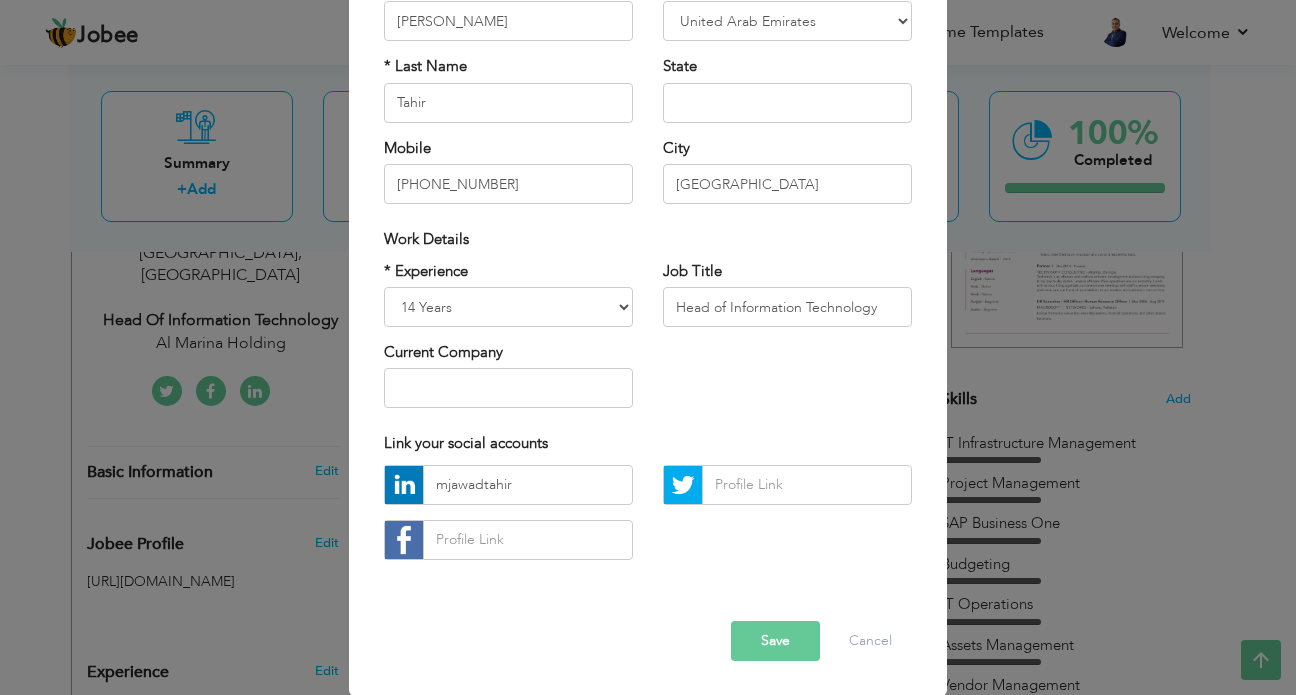 click on "Save" at bounding box center (775, 641) 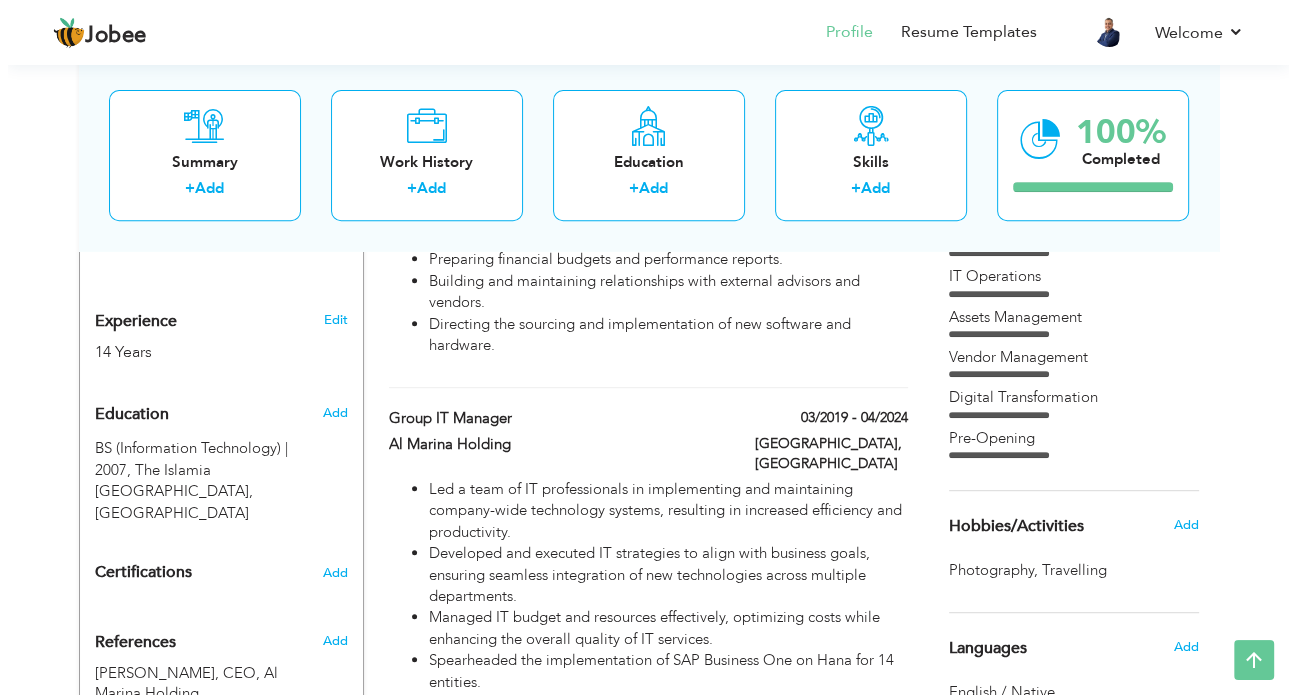 scroll, scrollTop: 710, scrollLeft: 0, axis: vertical 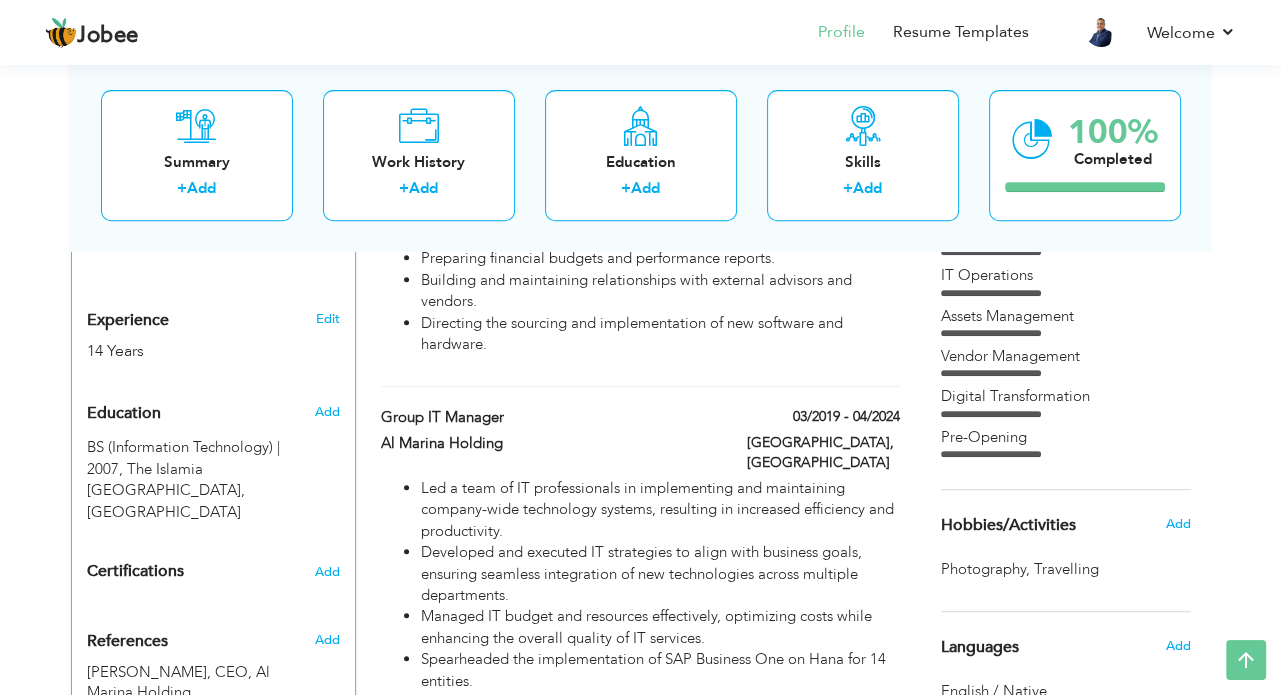 click on "Experience
14 Years" at bounding box center (190, 326) 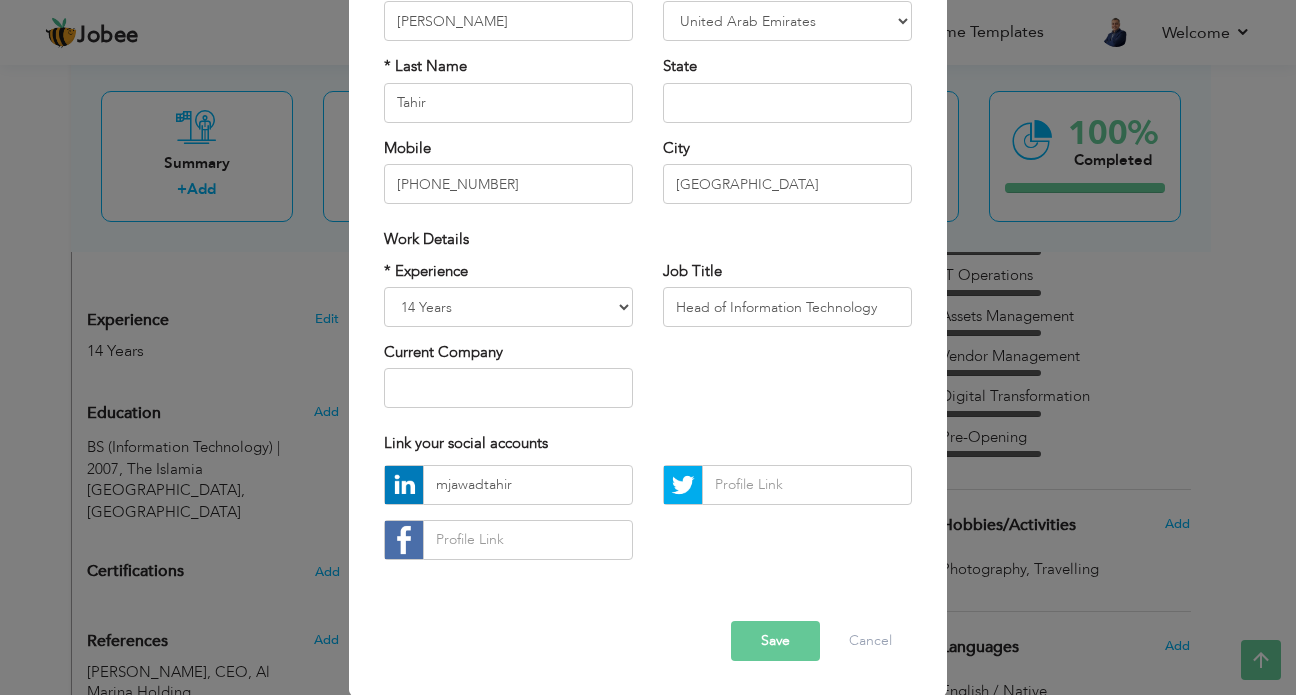 scroll, scrollTop: 0, scrollLeft: 0, axis: both 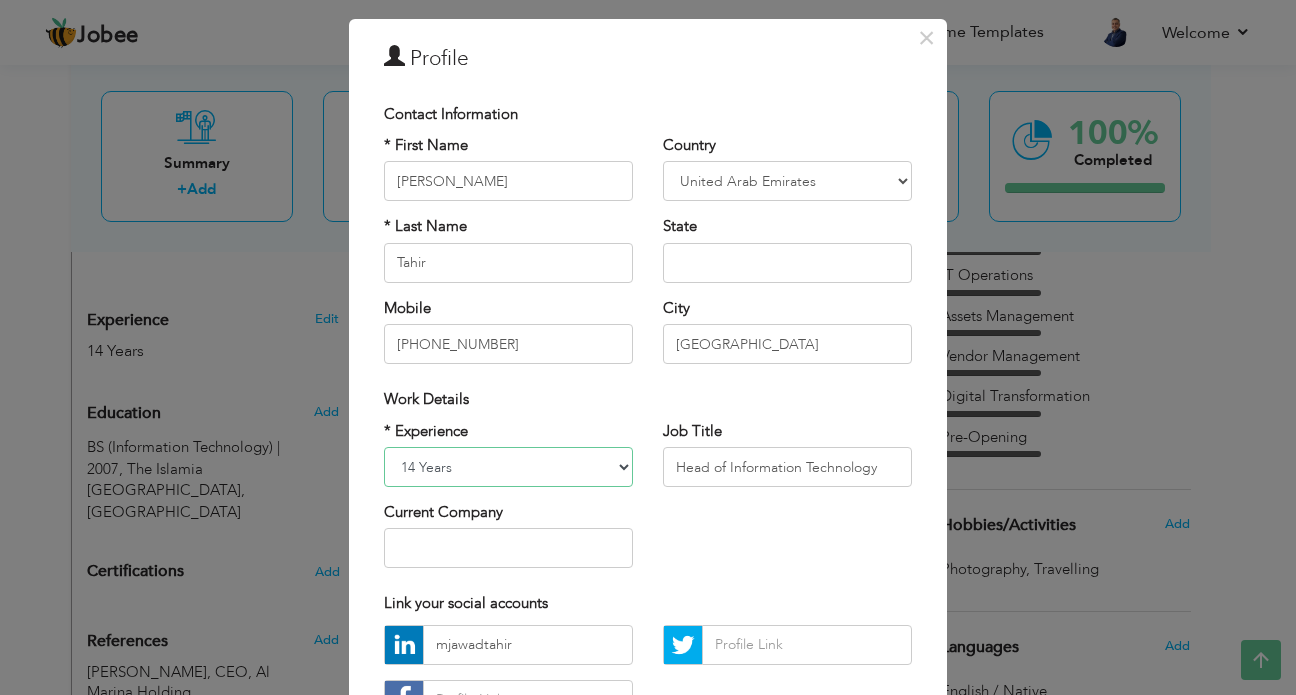 click on "Entry Level Less than 1 Year 1 Year 2 Years 3 Years 4 Years 5 Years 6 Years 7 Years 8 Years 9 Years 10 Years 11 Years 12 Years 13 Years 14 Years 15 Years 16 Years 17 Years 18 Years 19 Years 20 Years 21 Years 22 Years 23 Years 24 Years 25 Years 26 Years 27 Years 28 Years 29 Years 30 Years 31 Years 32 Years 33 Years 34 Years 35 Years More than 35 Years" at bounding box center (508, 467) 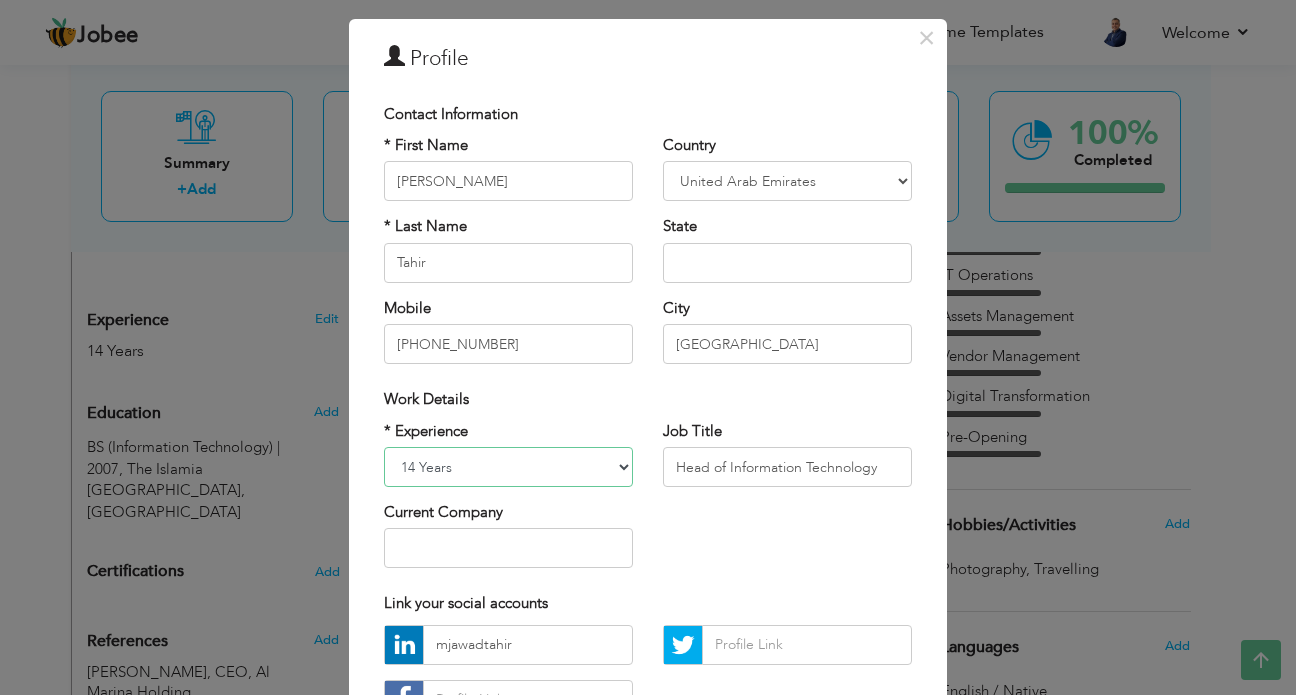 click on "Entry Level Less than 1 Year 1 Year 2 Years 3 Years 4 Years 5 Years 6 Years 7 Years 8 Years 9 Years 10 Years 11 Years 12 Years 13 Years 14 Years 15 Years 16 Years 17 Years 18 Years 19 Years 20 Years 21 Years 22 Years 23 Years 24 Years 25 Years 26 Years 27 Years 28 Years 29 Years 30 Years 31 Years 32 Years 33 Years 34 Years 35 Years More than 35 Years" at bounding box center [508, 467] 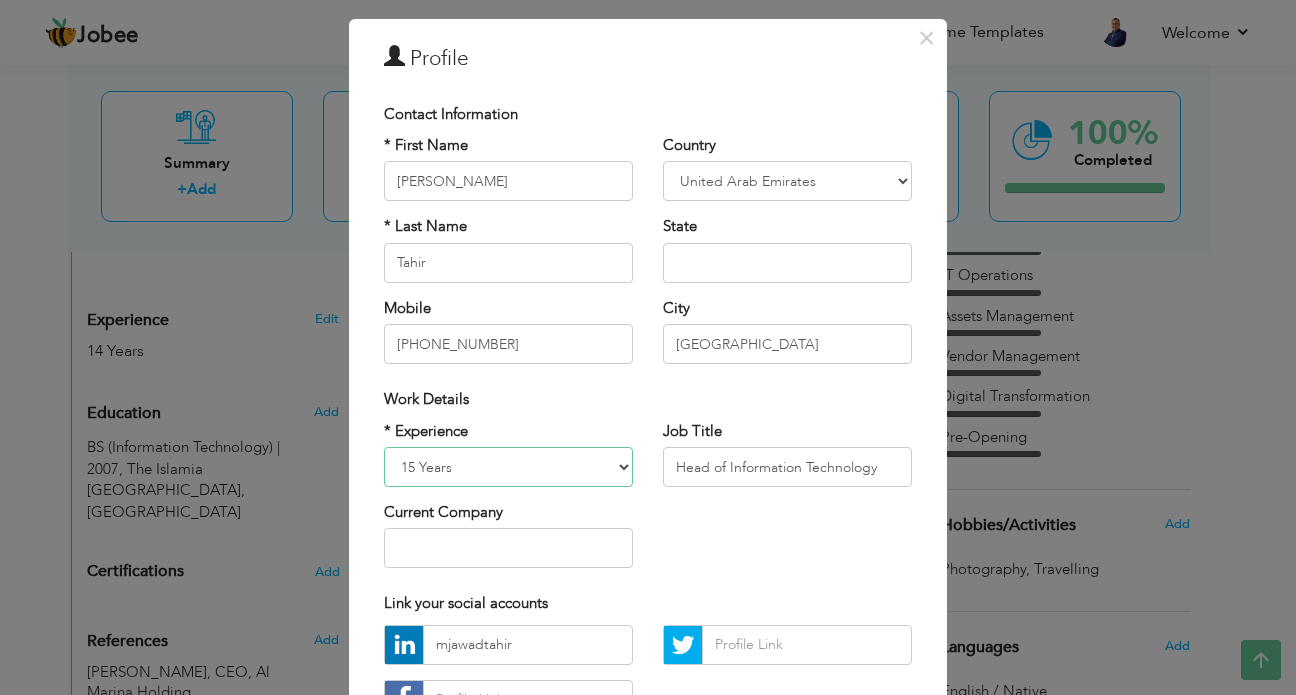 click on "Entry Level Less than 1 Year 1 Year 2 Years 3 Years 4 Years 5 Years 6 Years 7 Years 8 Years 9 Years 10 Years 11 Years 12 Years 13 Years 14 Years 15 Years 16 Years 17 Years 18 Years 19 Years 20 Years 21 Years 22 Years 23 Years 24 Years 25 Years 26 Years 27 Years 28 Years 29 Years 30 Years 31 Years 32 Years 33 Years 34 Years 35 Years More than 35 Years" at bounding box center [508, 467] 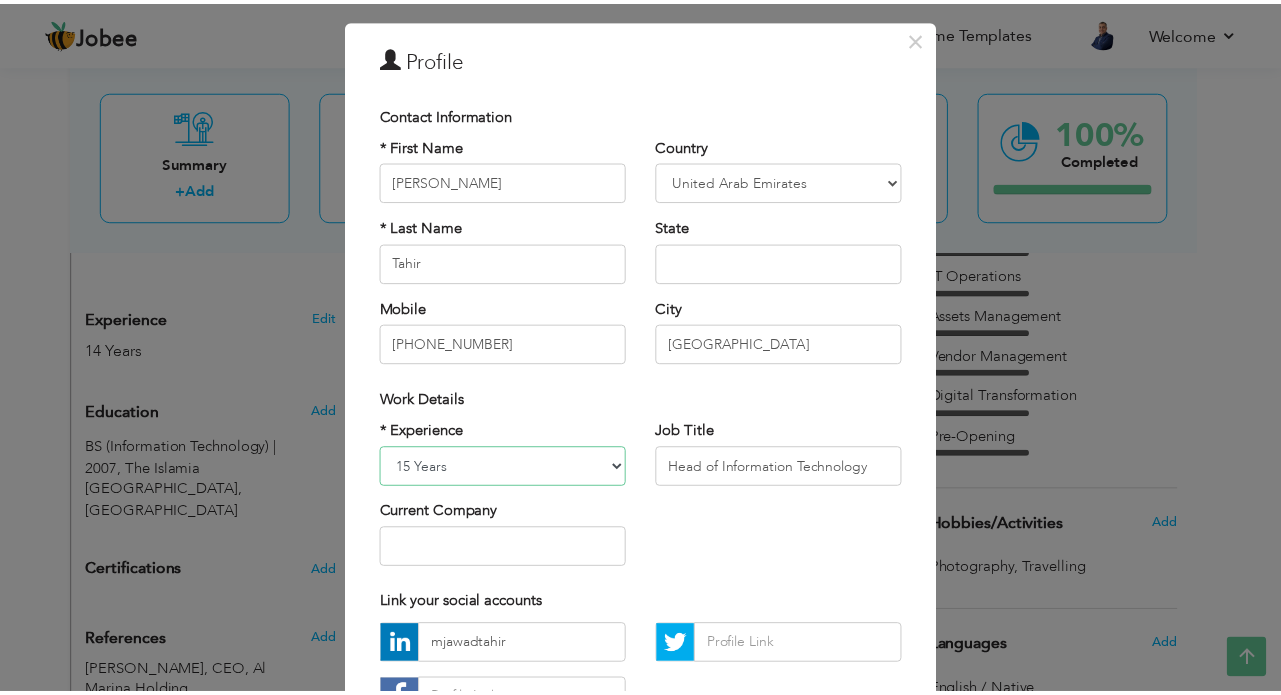 scroll, scrollTop: 212, scrollLeft: 0, axis: vertical 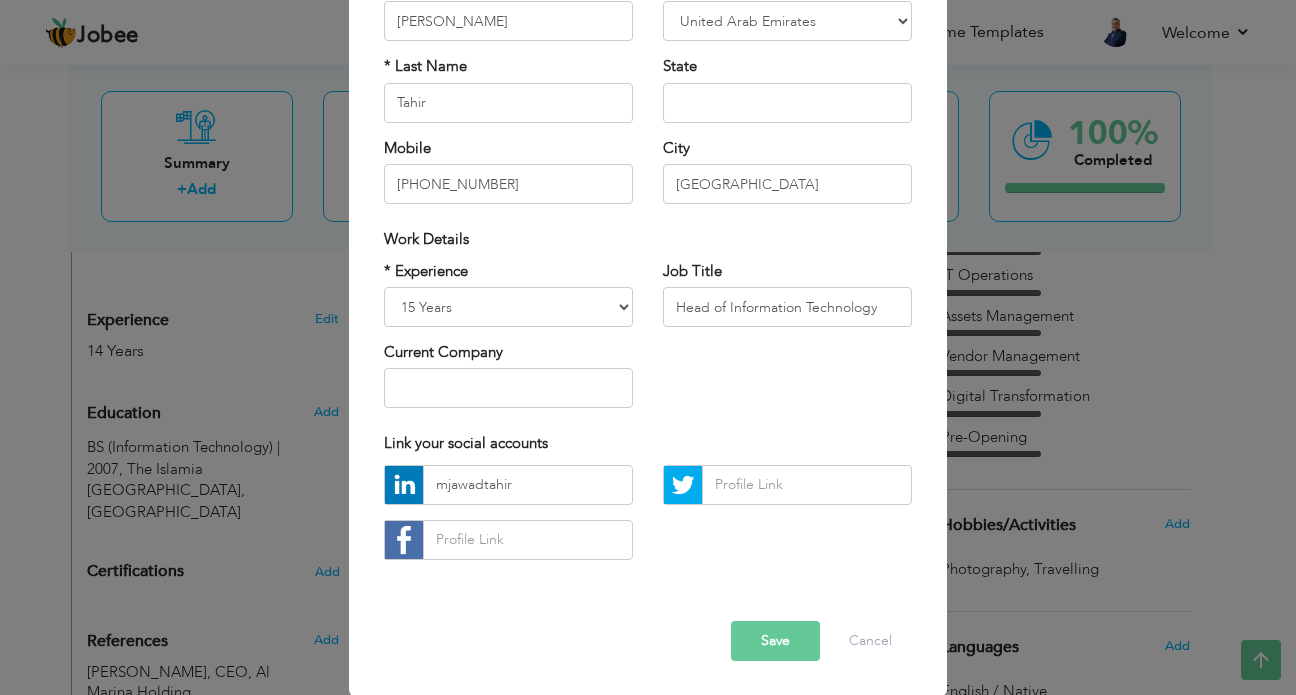 click on "Save" at bounding box center [775, 641] 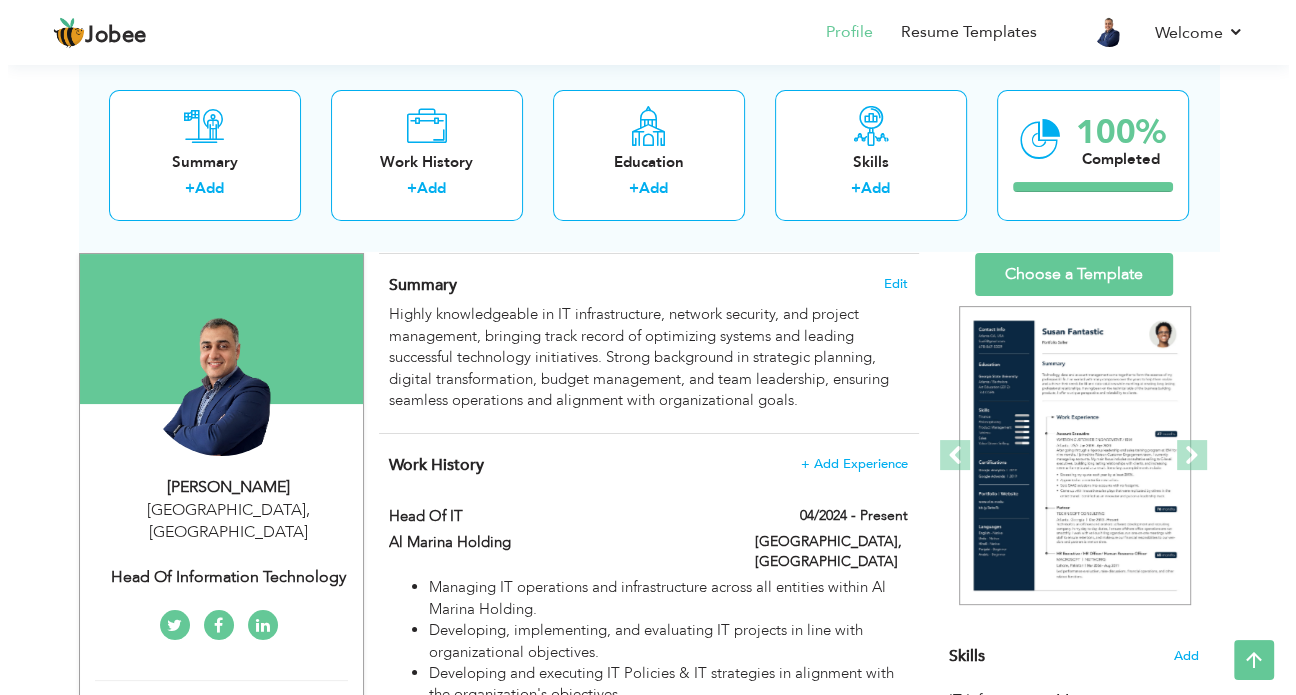 scroll, scrollTop: 121, scrollLeft: 0, axis: vertical 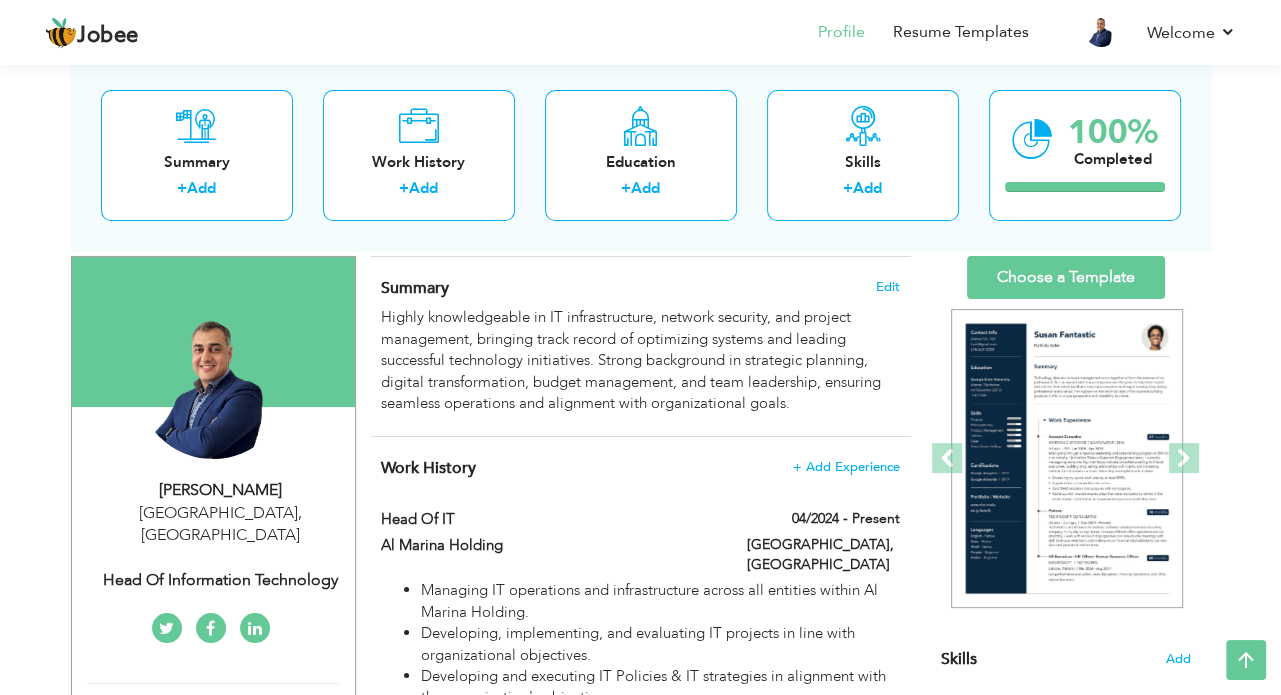 drag, startPoint x: 241, startPoint y: 526, endPoint x: 197, endPoint y: 491, distance: 56.22277 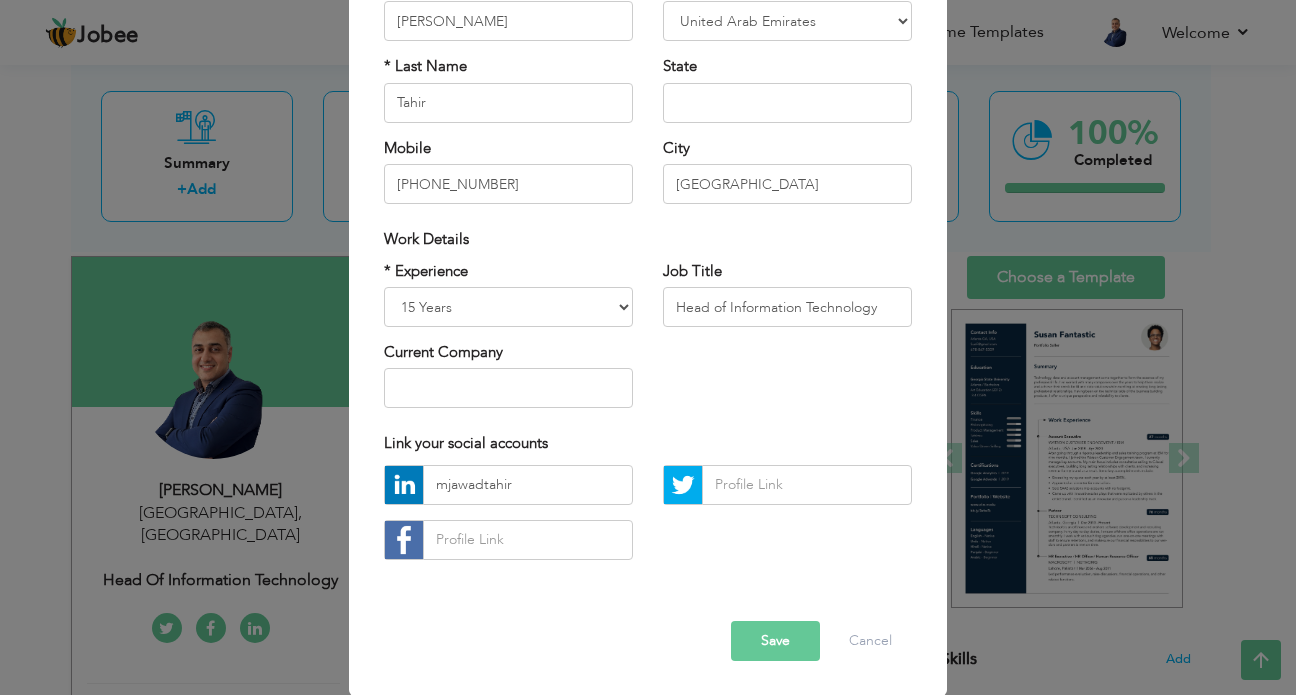 scroll, scrollTop: 0, scrollLeft: 0, axis: both 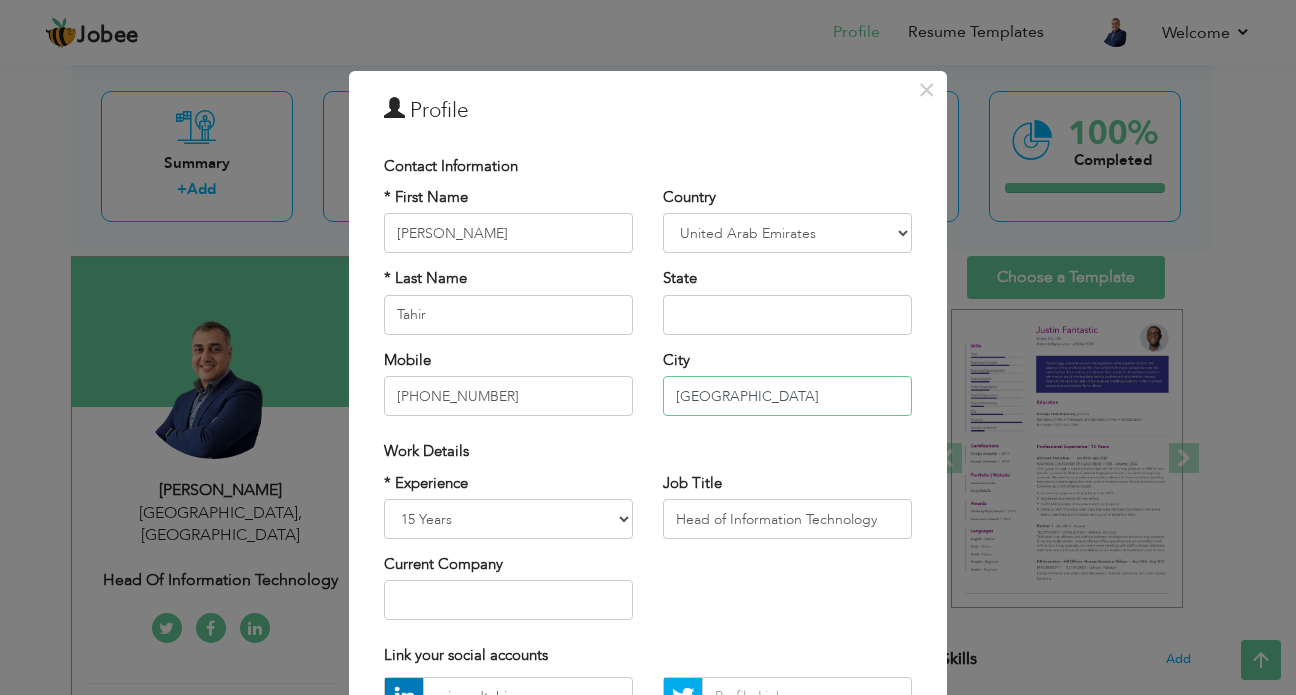 drag, startPoint x: 663, startPoint y: 411, endPoint x: 617, endPoint y: 414, distance: 46.09772 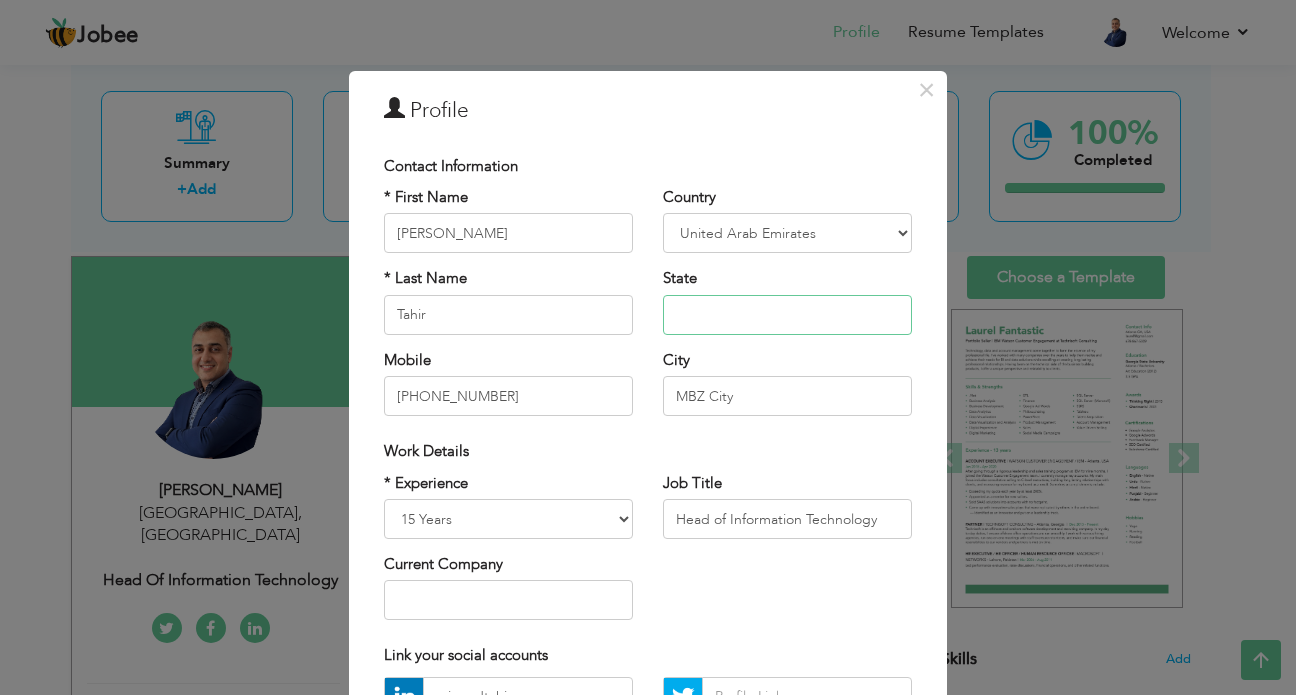 click at bounding box center [787, 315] 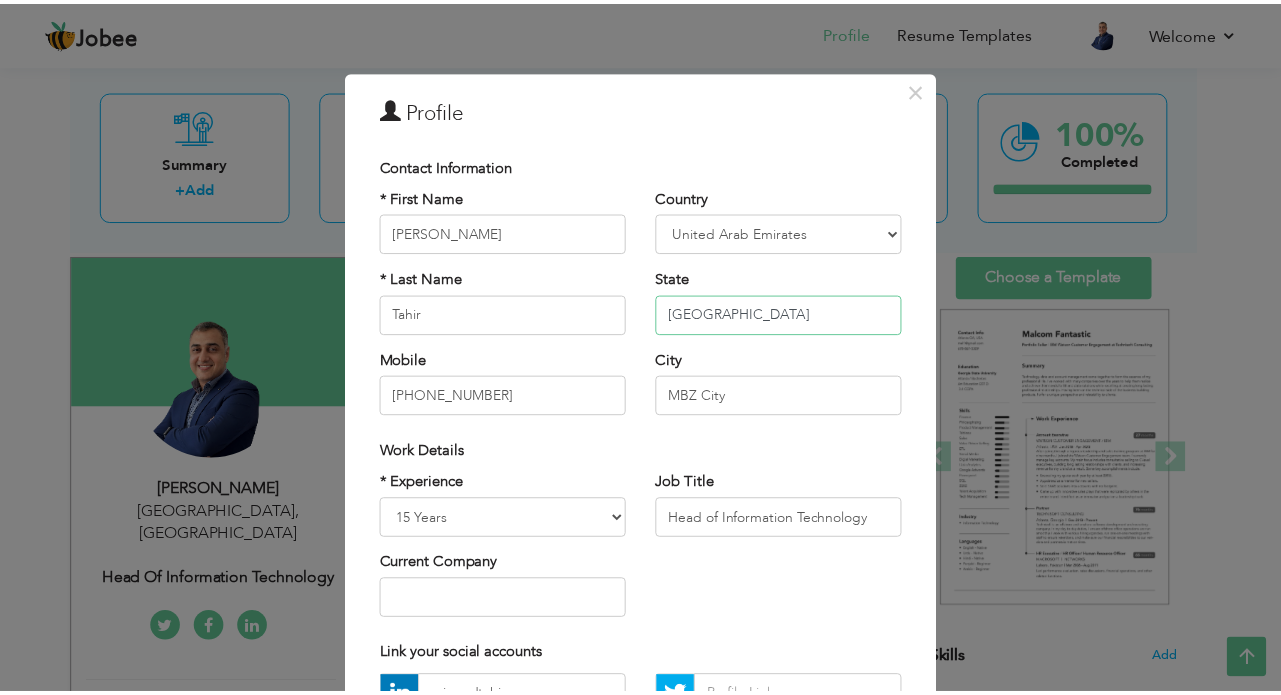 scroll, scrollTop: 212, scrollLeft: 0, axis: vertical 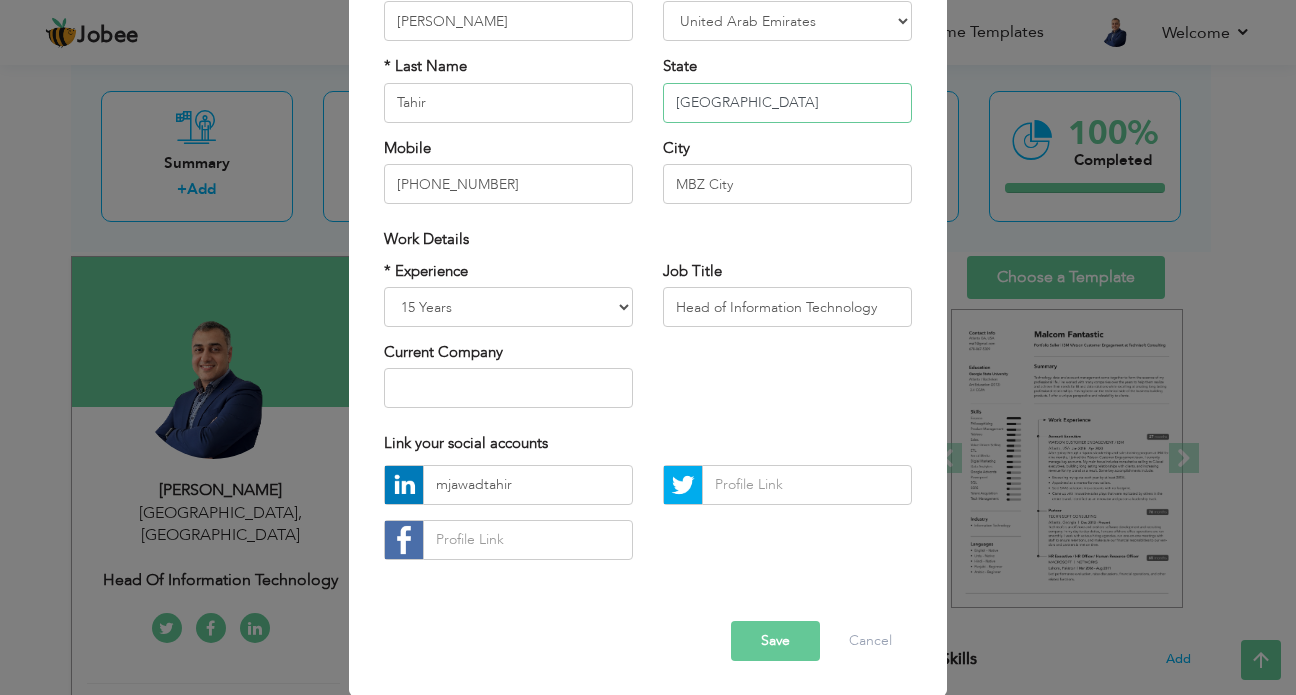 type on "[GEOGRAPHIC_DATA]" 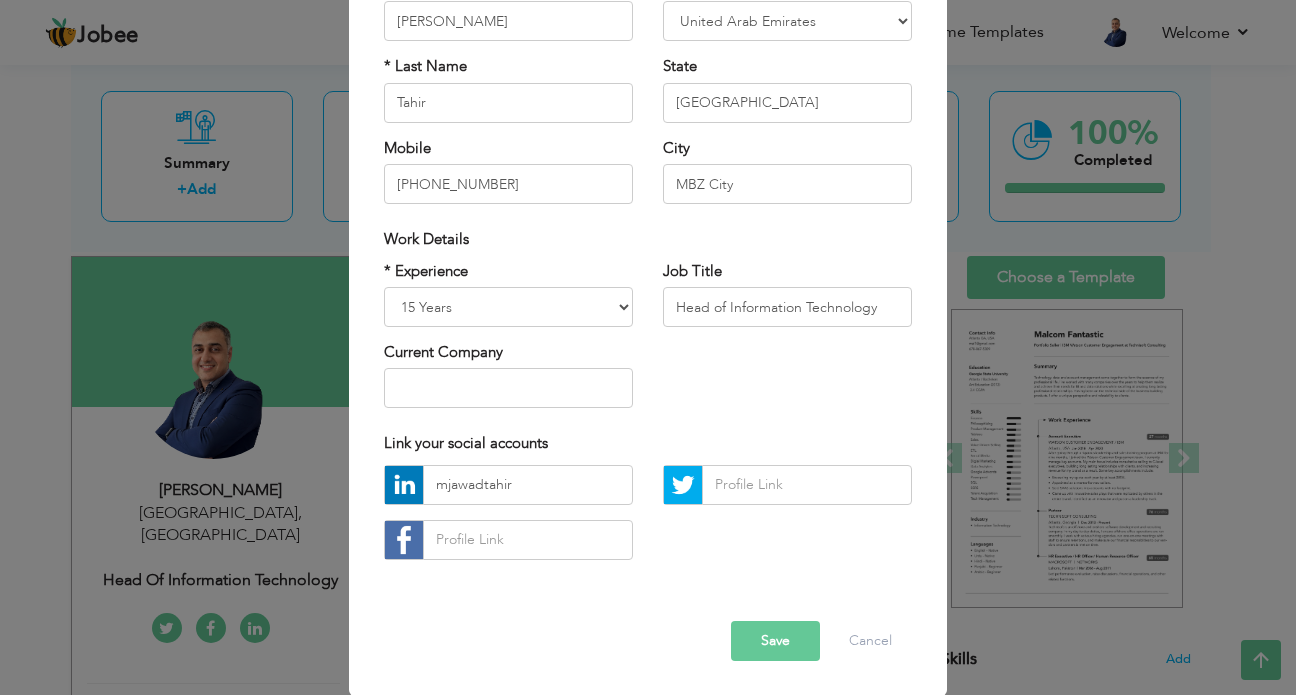 click on "Save" at bounding box center [775, 641] 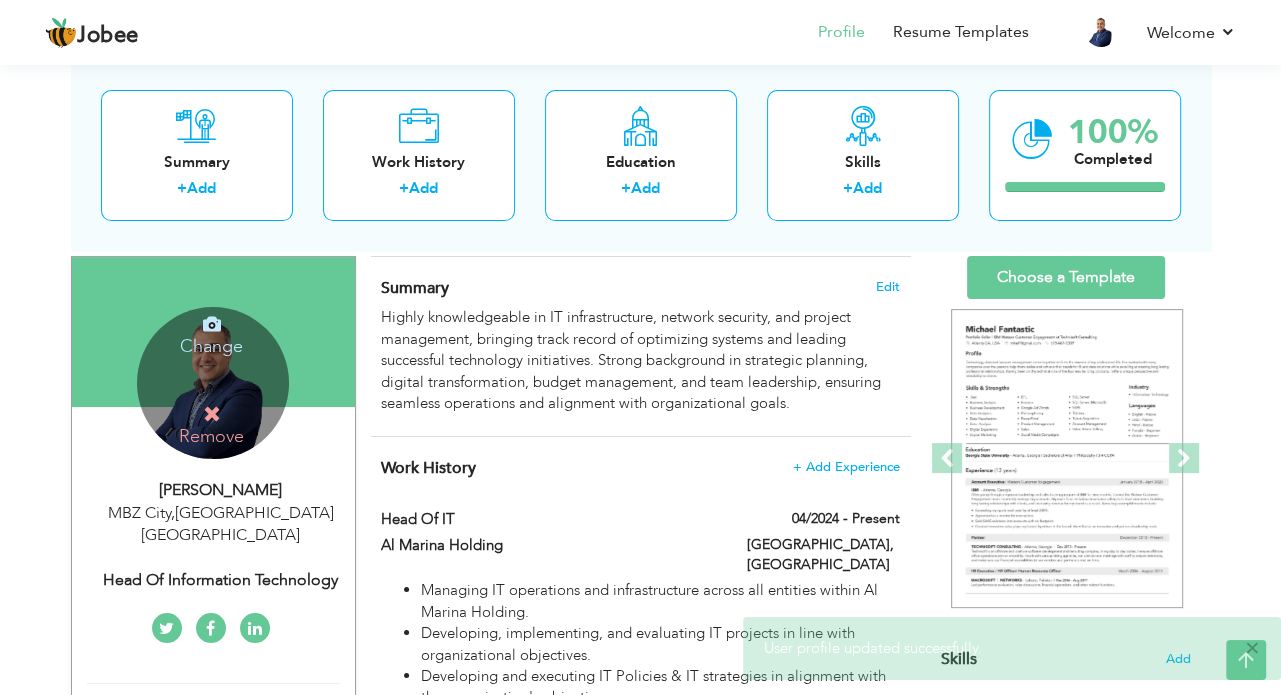 click on "×" at bounding box center (1252, 648) 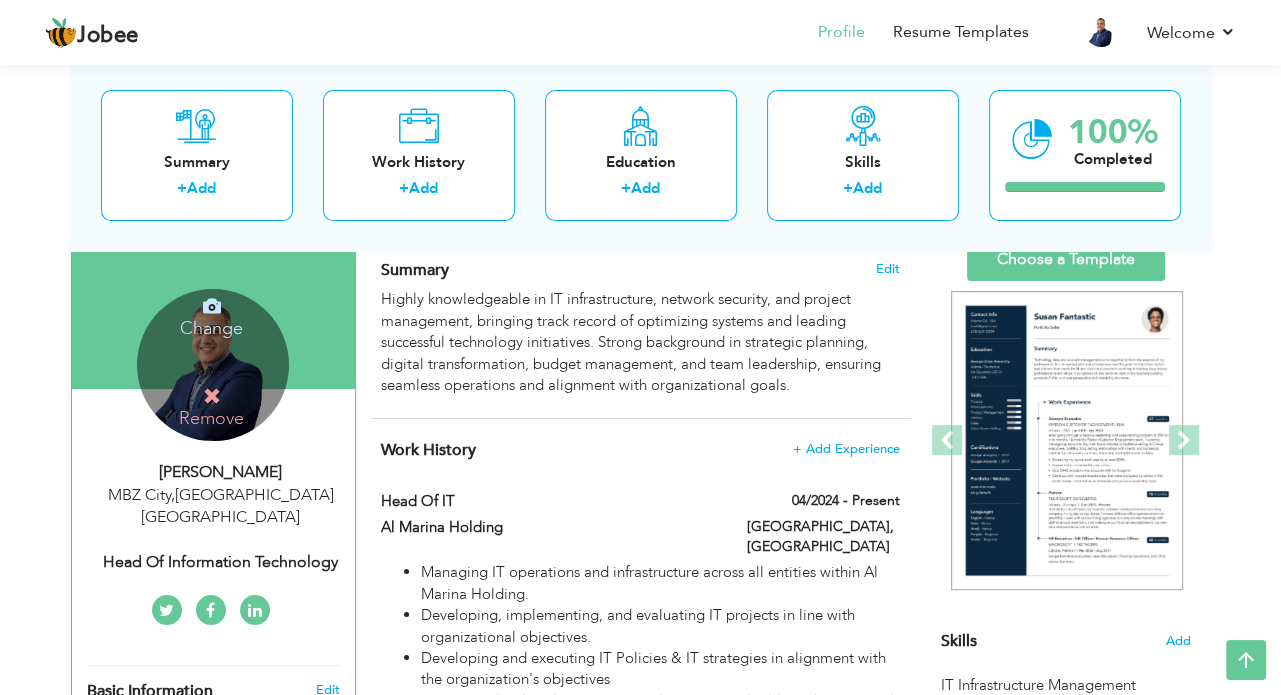 scroll, scrollTop: 138, scrollLeft: 0, axis: vertical 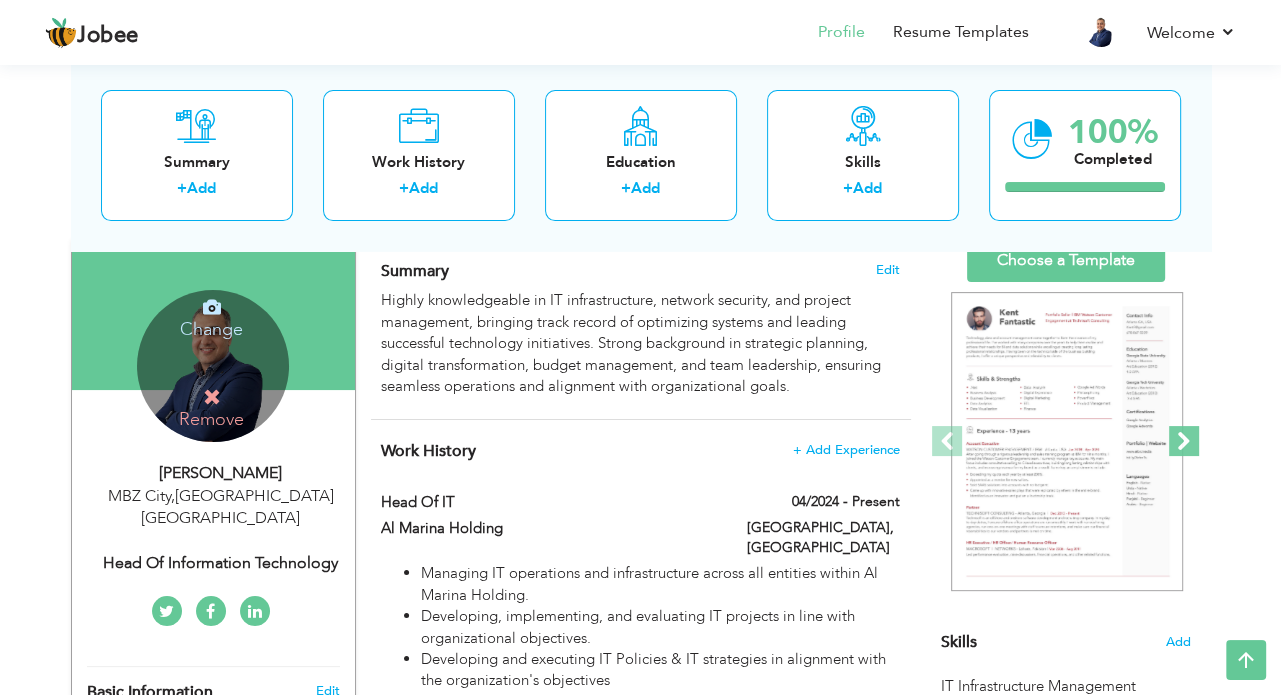click at bounding box center [1184, 441] 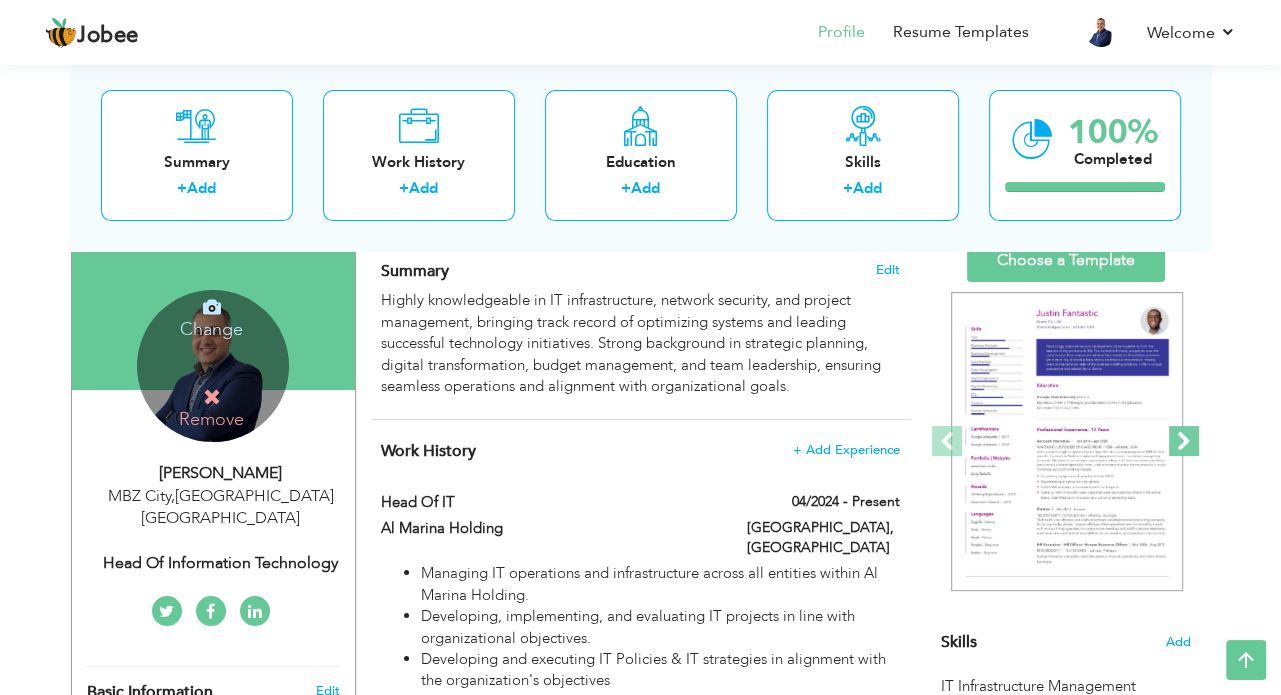 click at bounding box center (1184, 441) 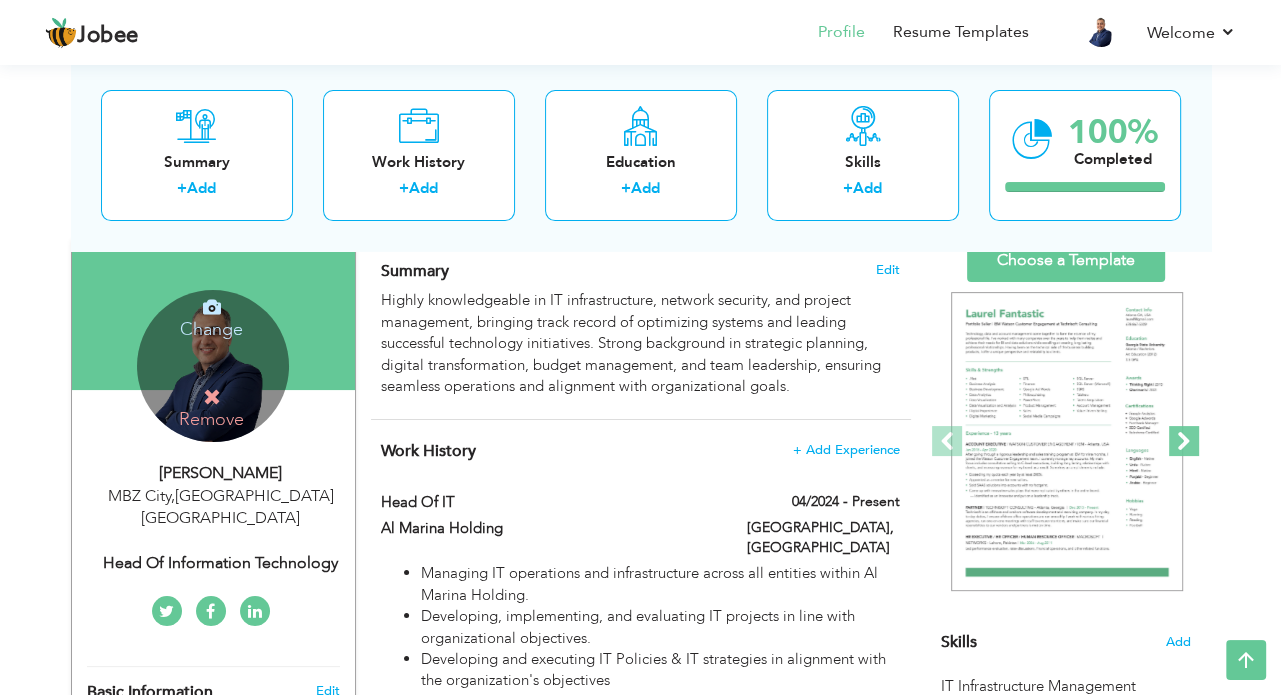 click at bounding box center [1184, 441] 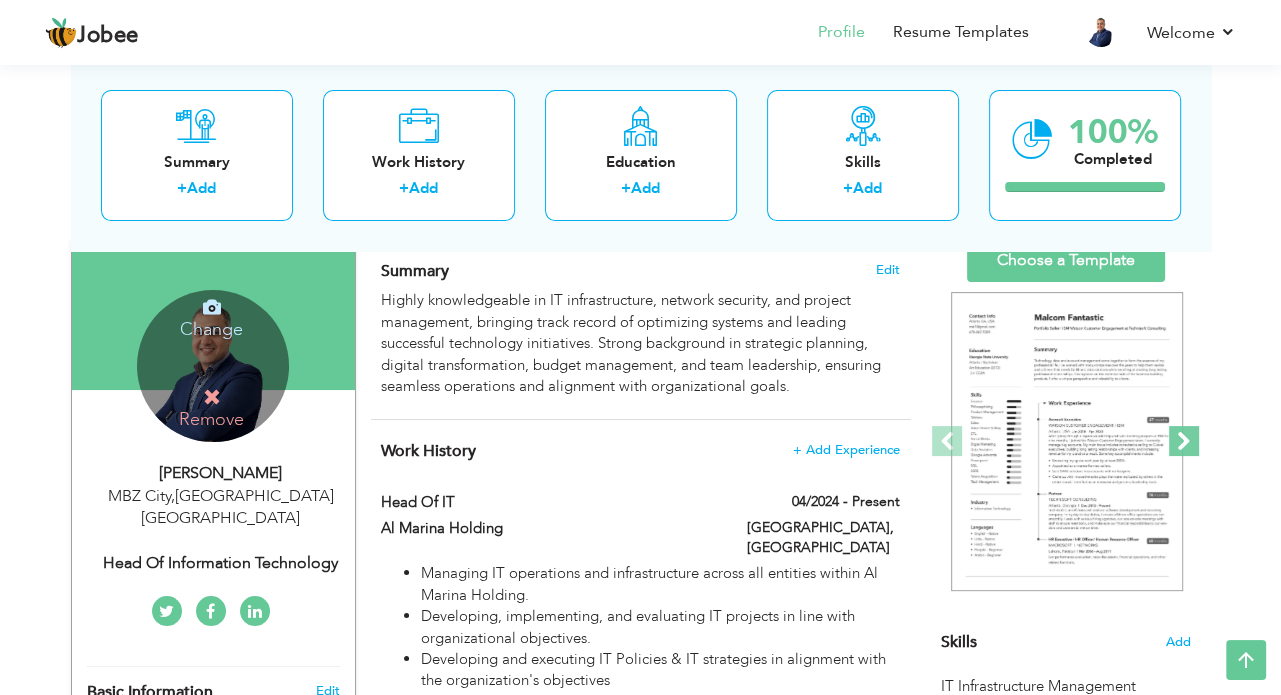 click at bounding box center [1184, 441] 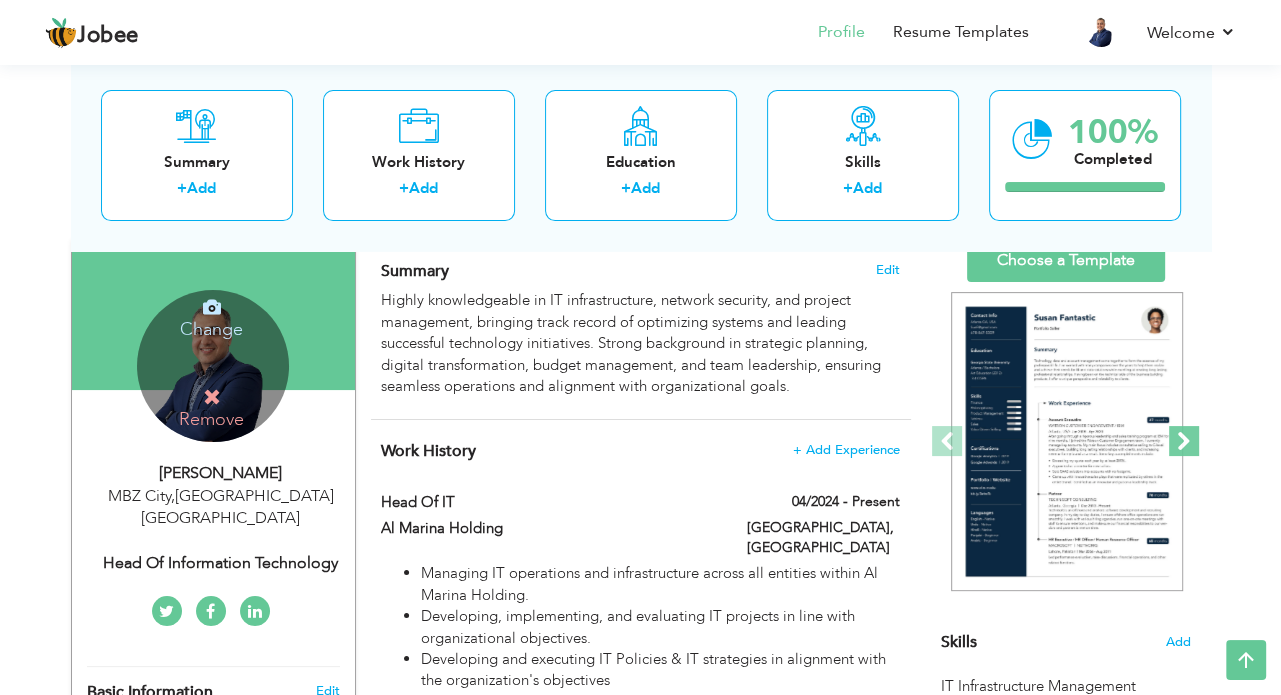 click at bounding box center (1184, 441) 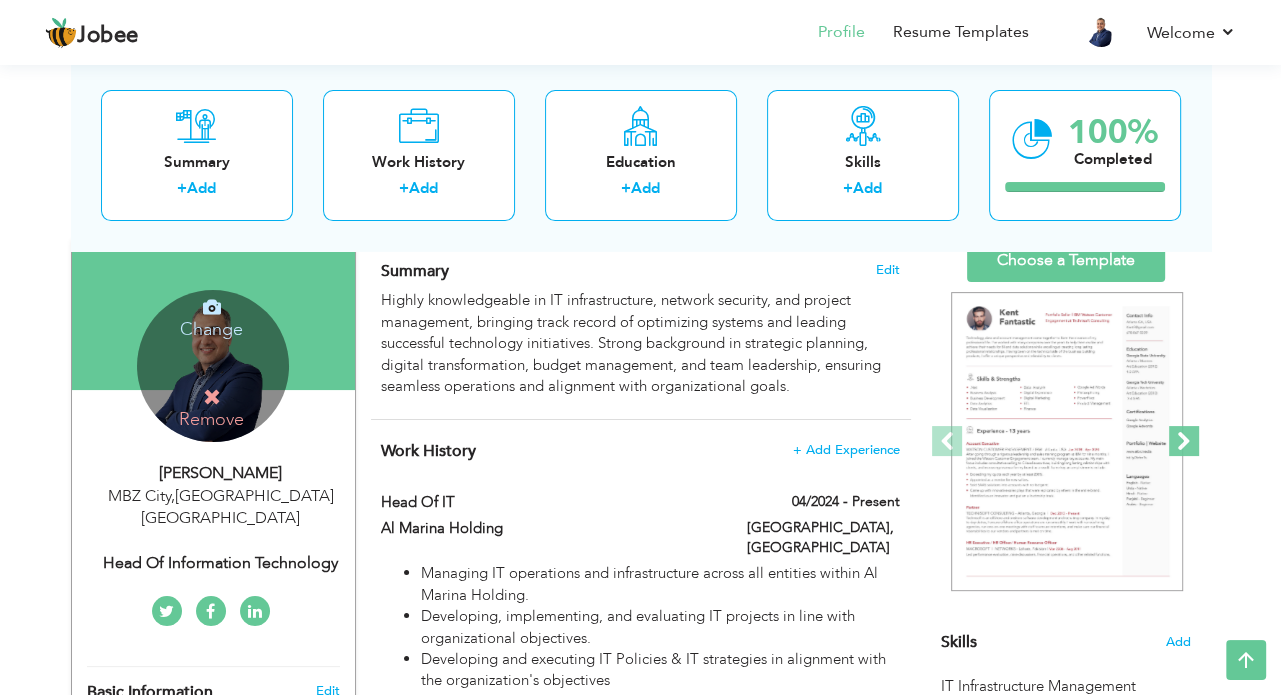 click at bounding box center [1184, 441] 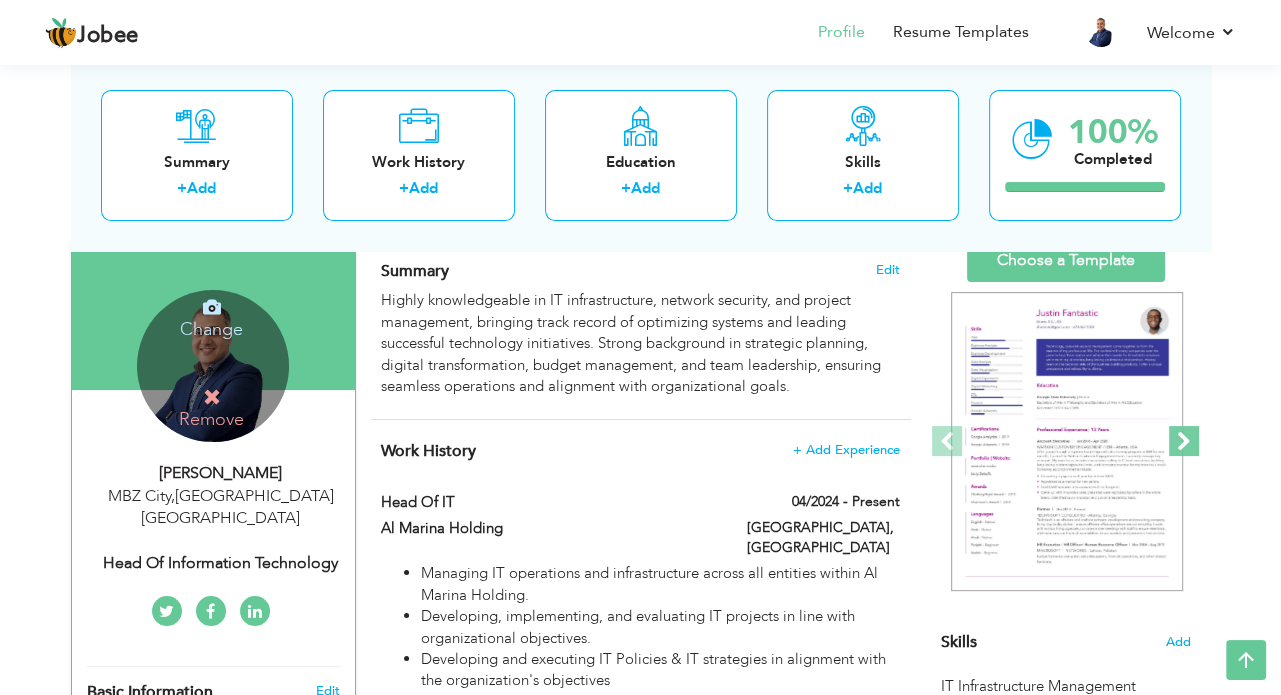 click at bounding box center (1184, 441) 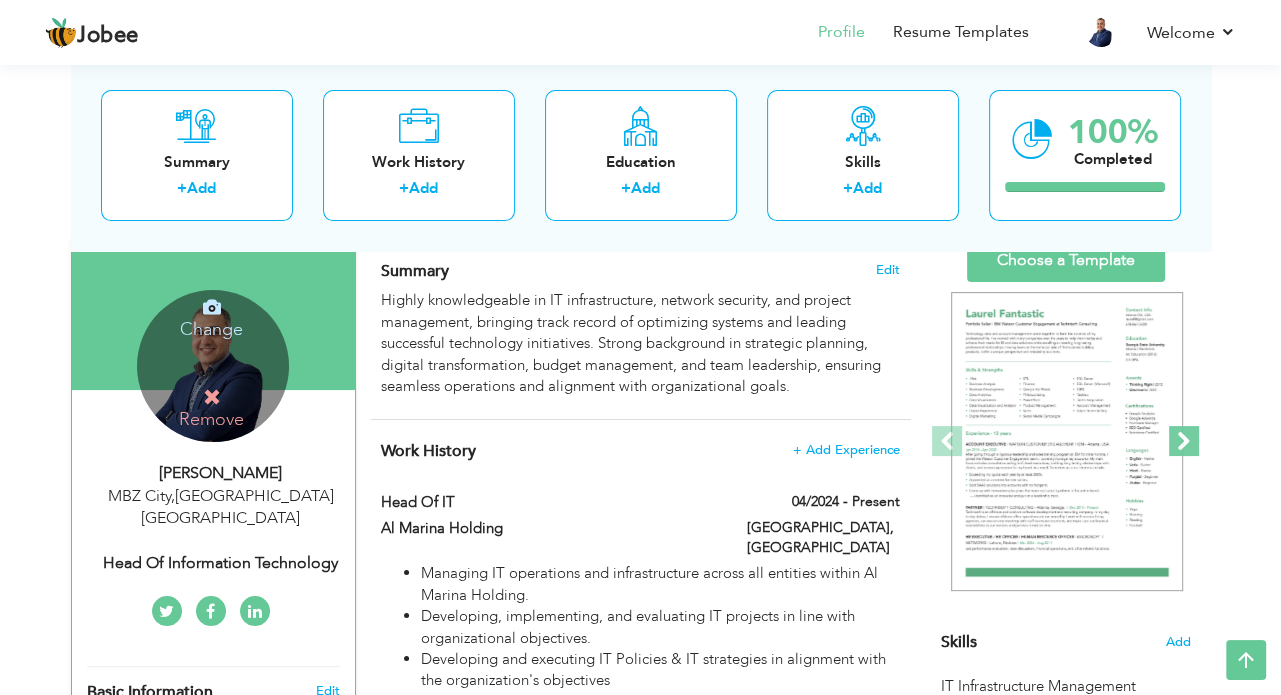 click at bounding box center (1184, 441) 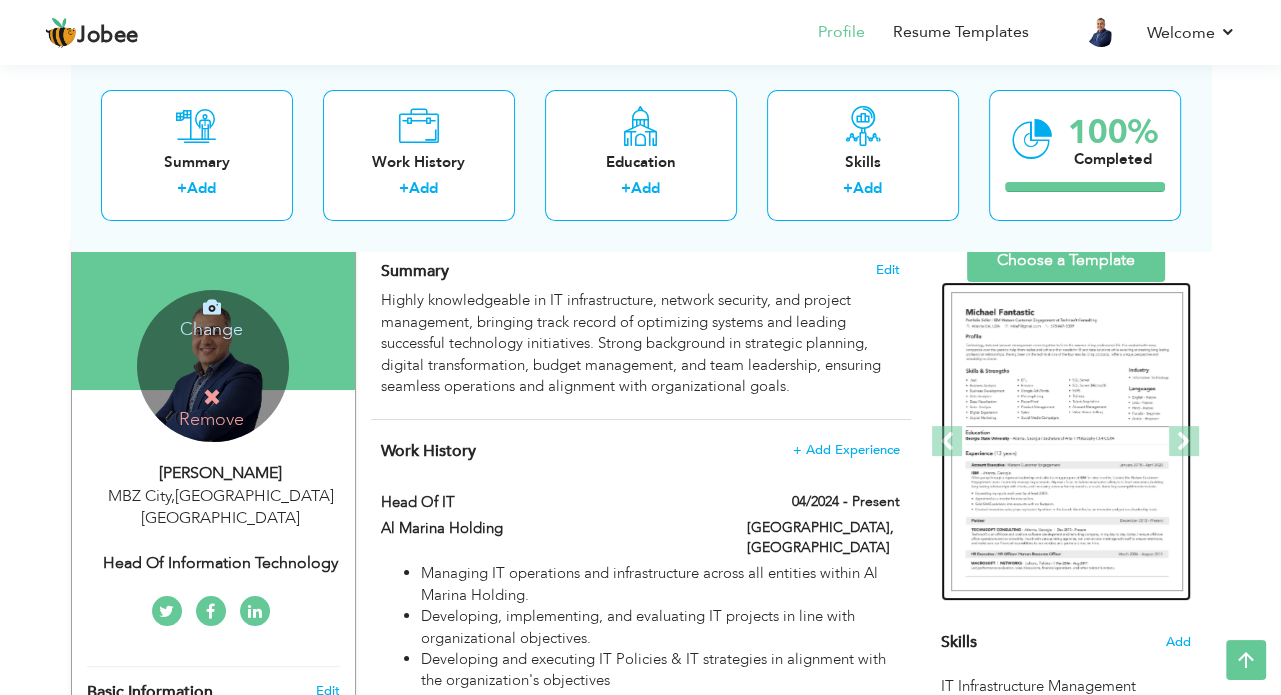 click at bounding box center (1067, 442) 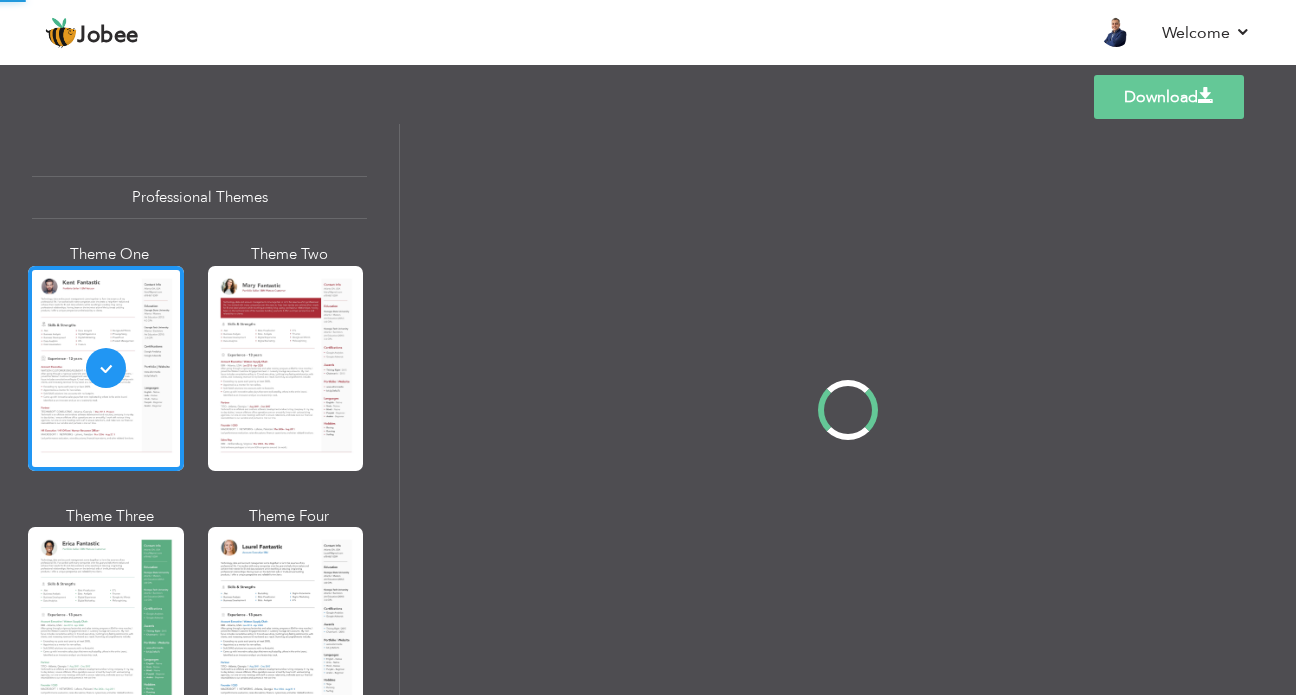 scroll, scrollTop: 0, scrollLeft: 0, axis: both 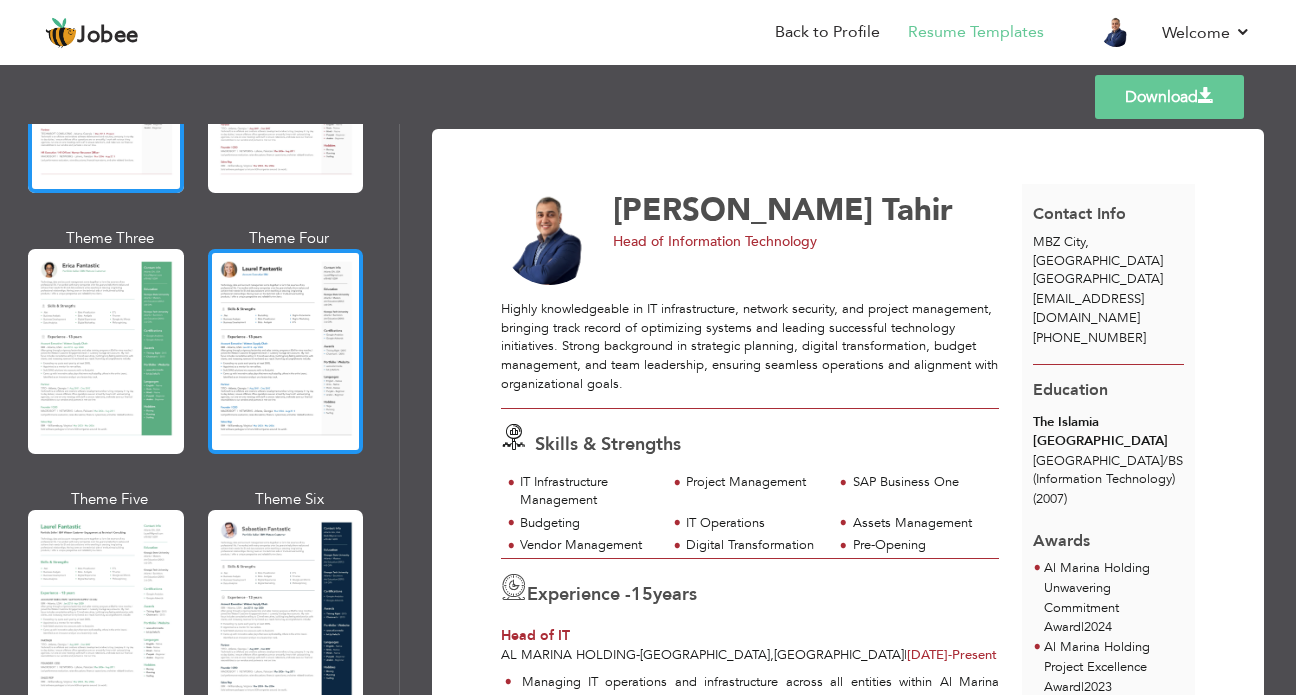 click at bounding box center (286, 351) 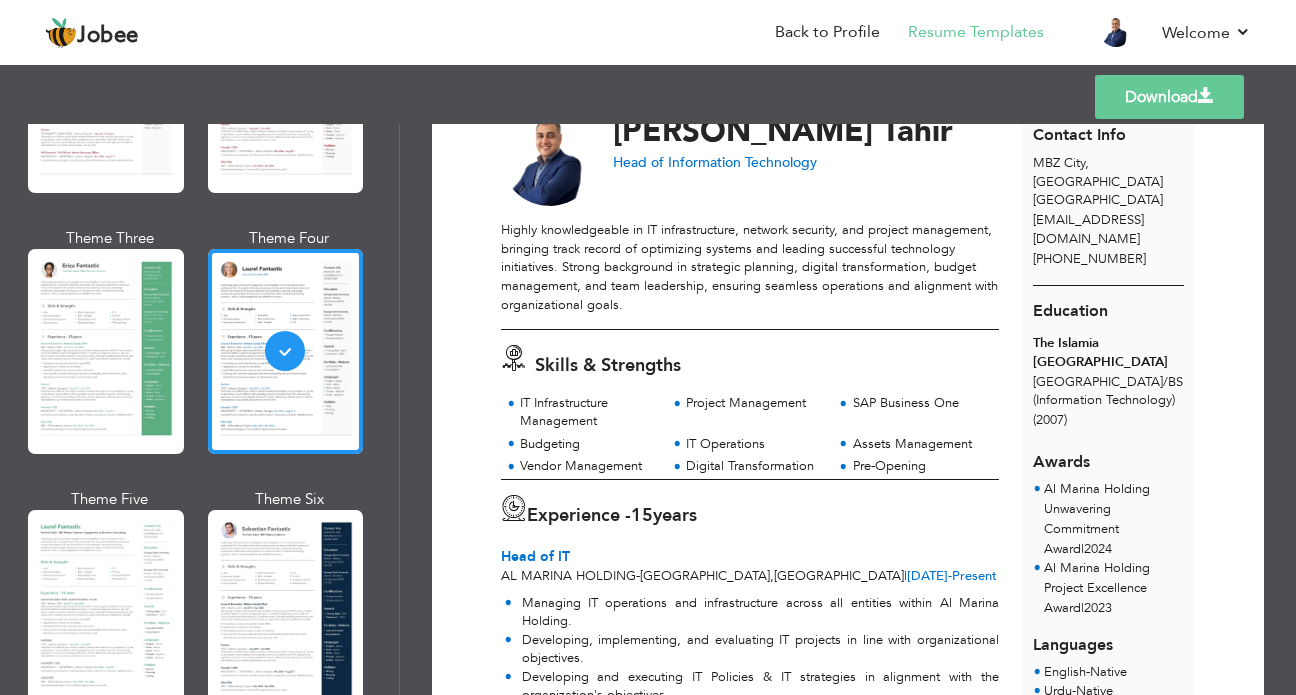 scroll, scrollTop: 76, scrollLeft: 0, axis: vertical 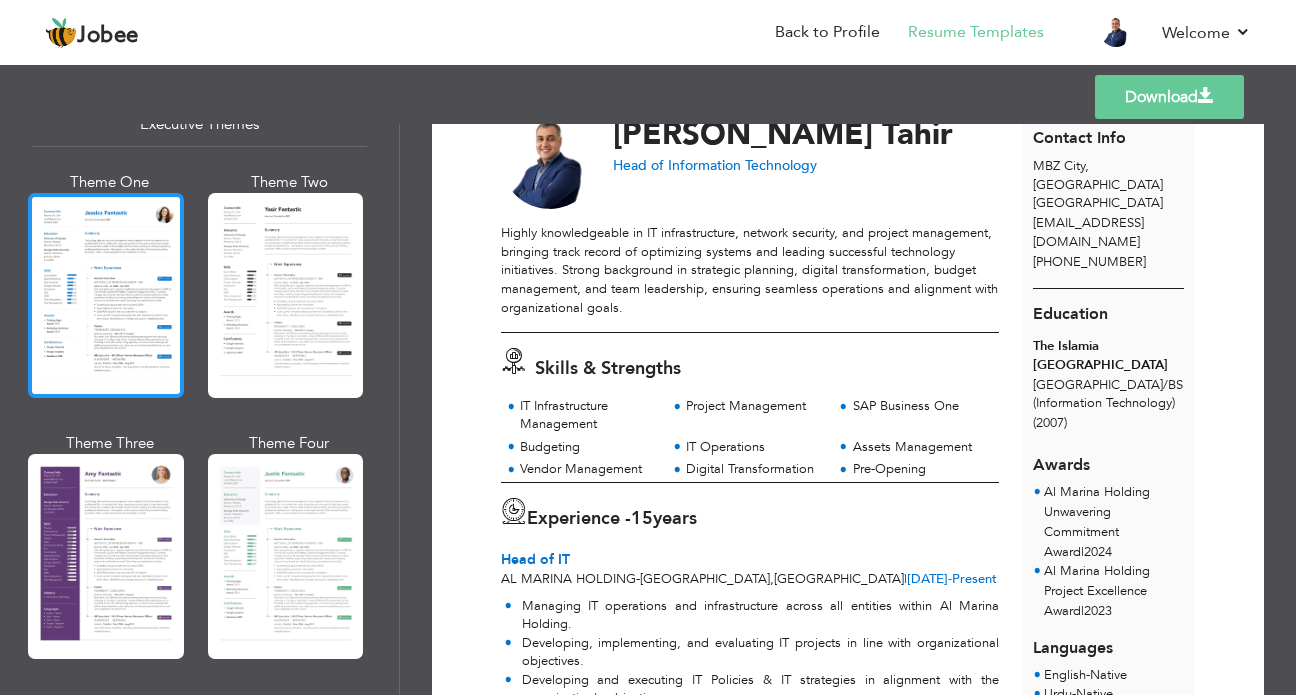 click at bounding box center [106, 295] 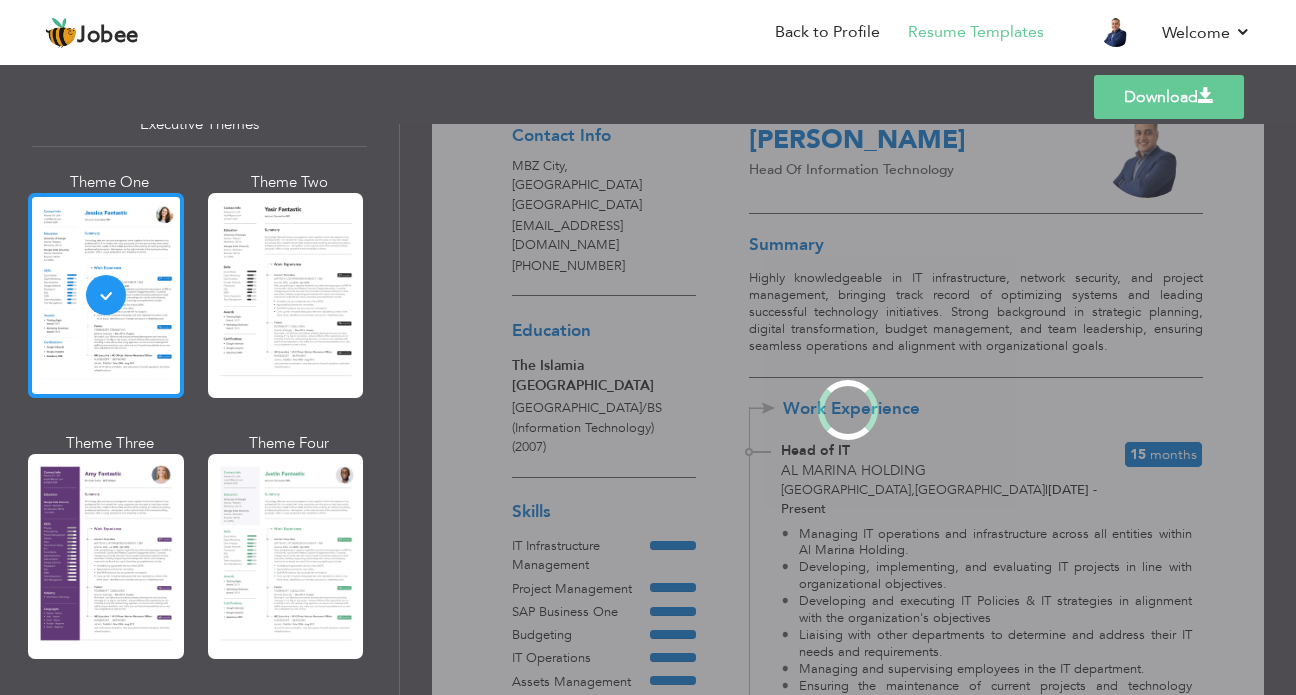 scroll, scrollTop: 0, scrollLeft: 0, axis: both 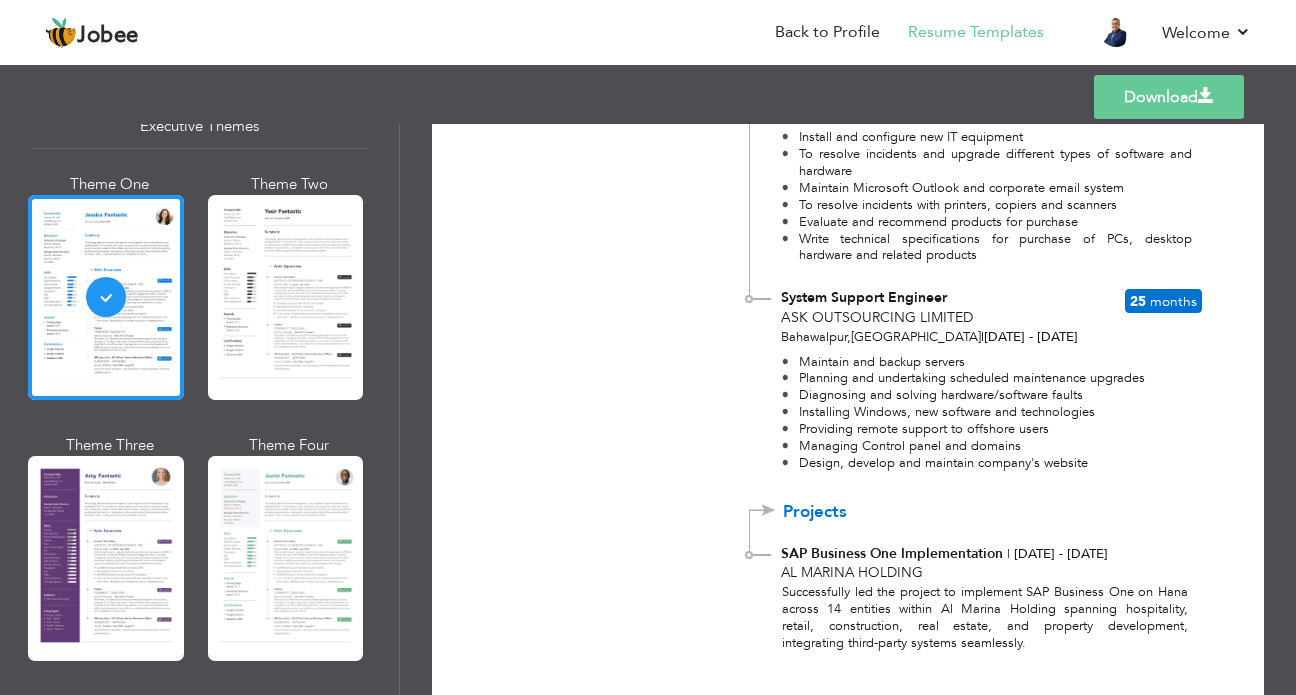 click on "Download" at bounding box center (1169, 97) 